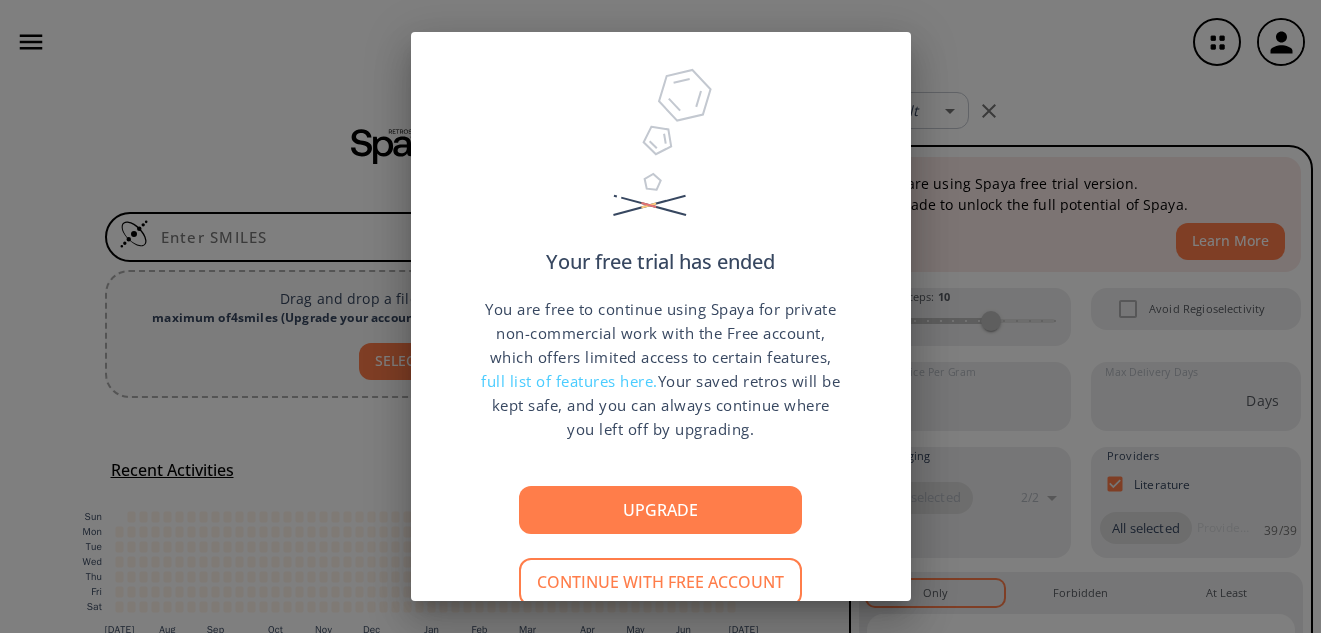 scroll, scrollTop: 0, scrollLeft: 0, axis: both 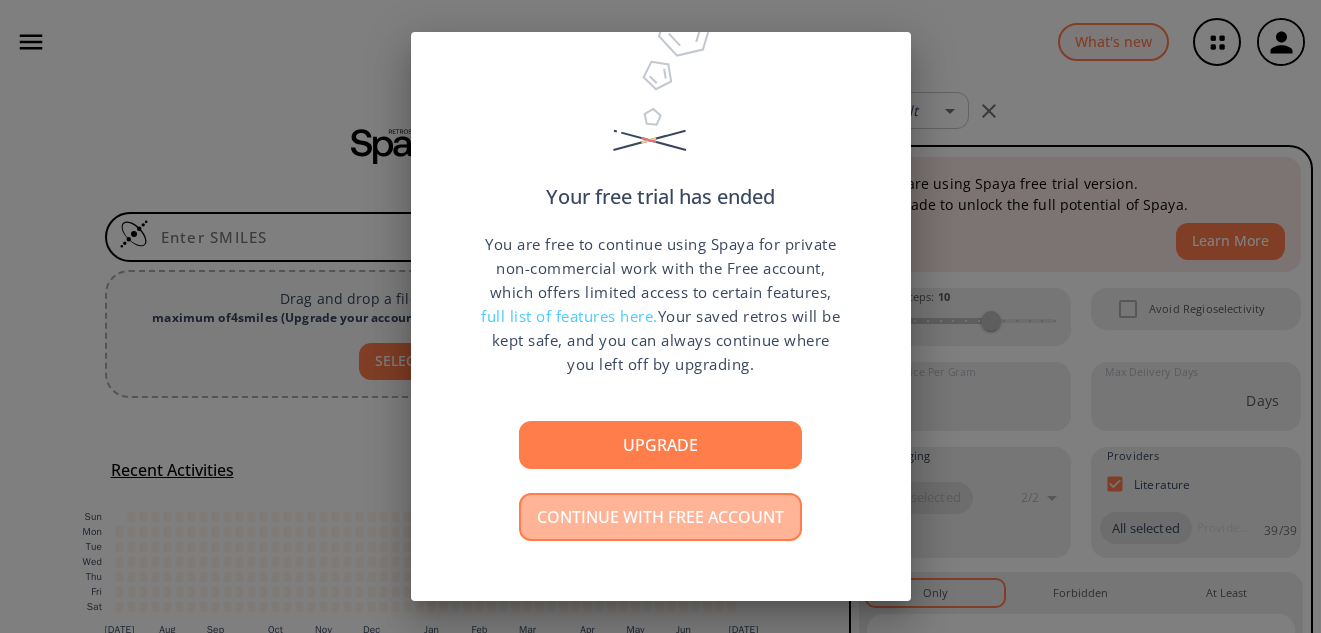 click on "Continue with free account" at bounding box center [660, 517] 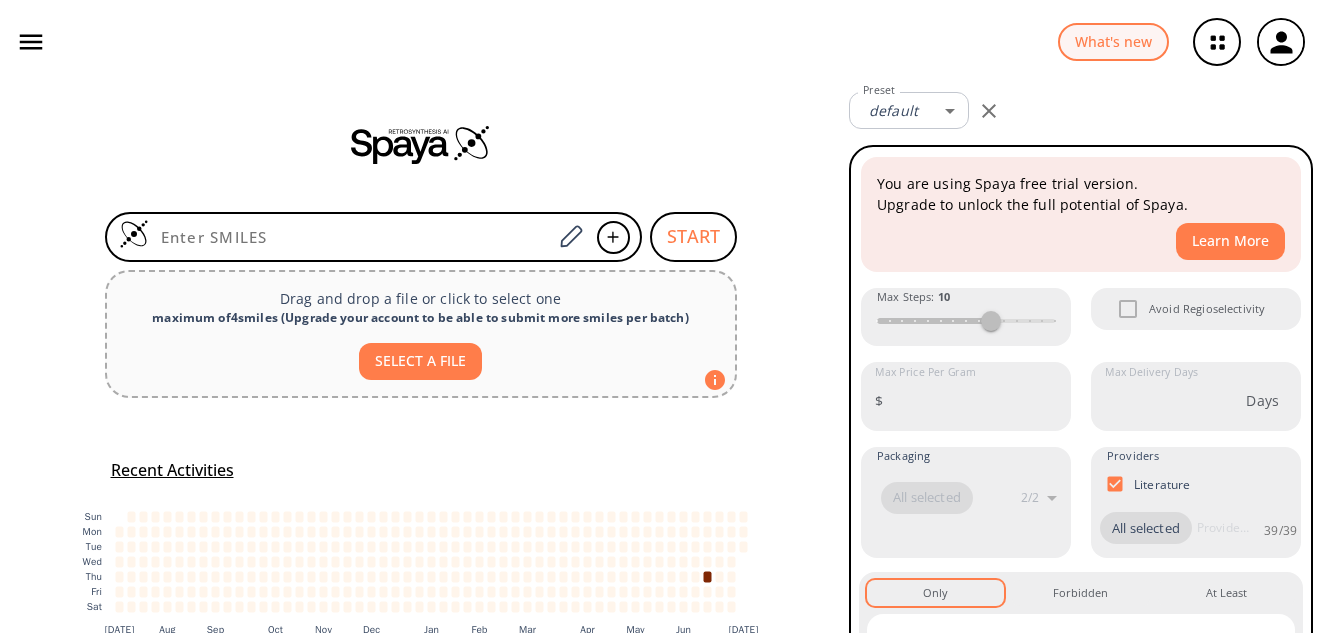 click 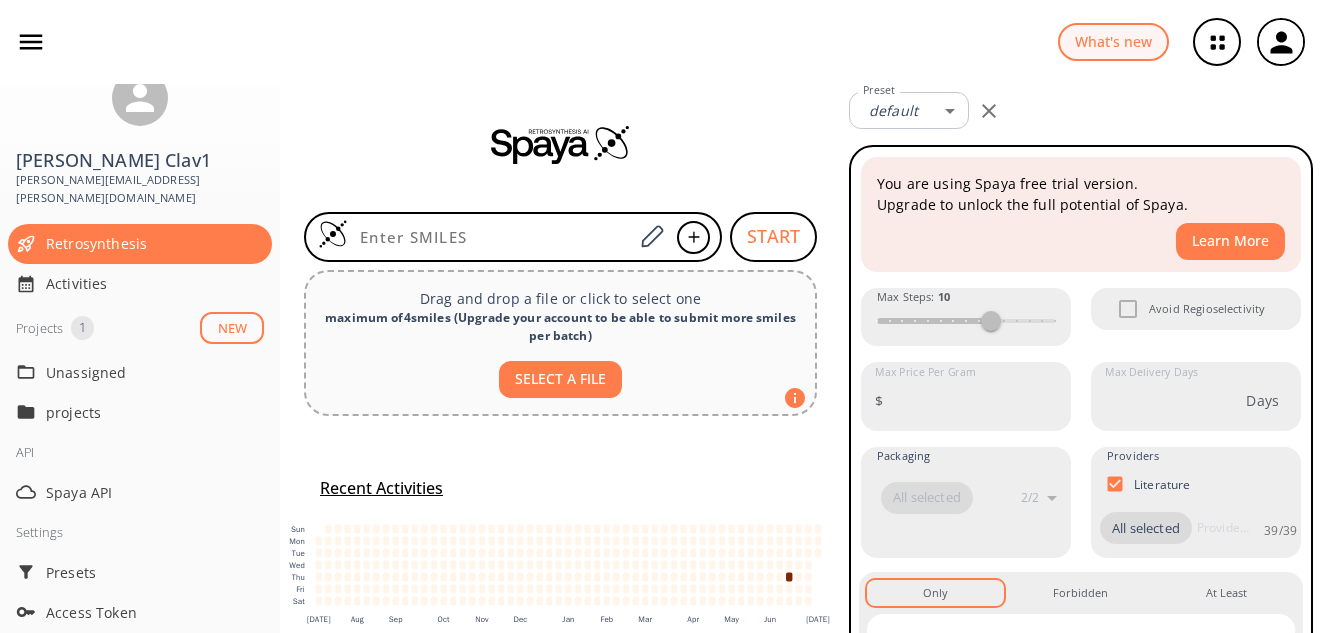 scroll, scrollTop: 315, scrollLeft: 0, axis: vertical 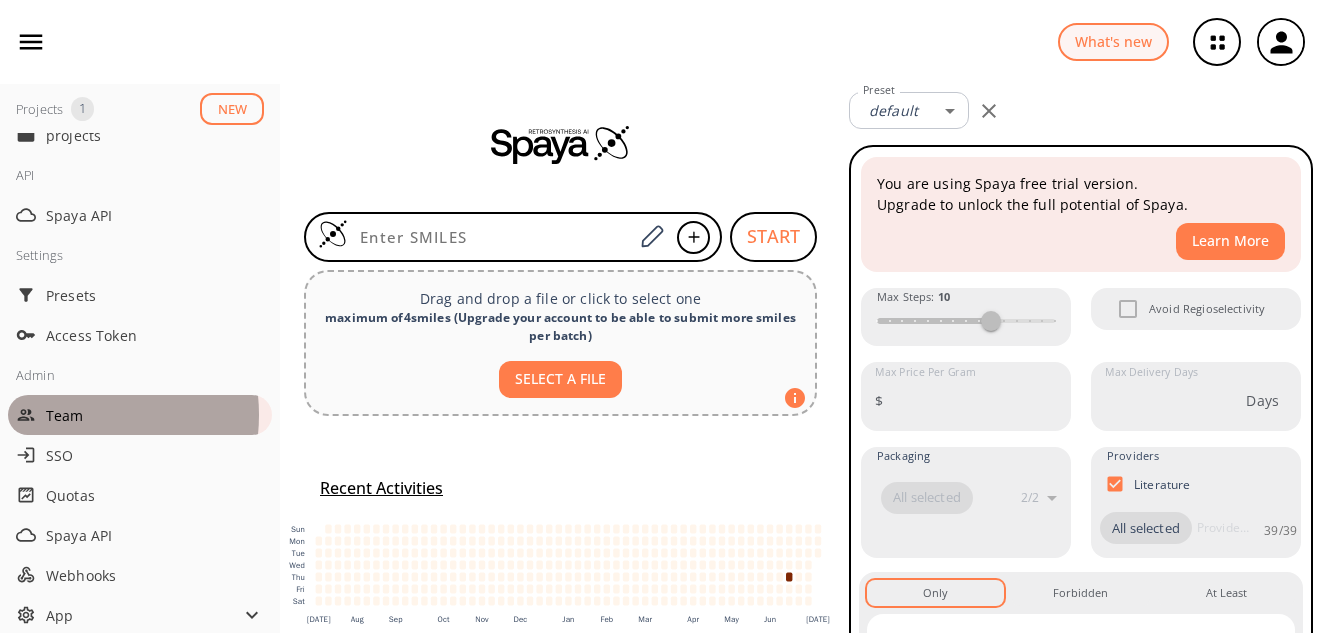 click on "Team" at bounding box center [155, 415] 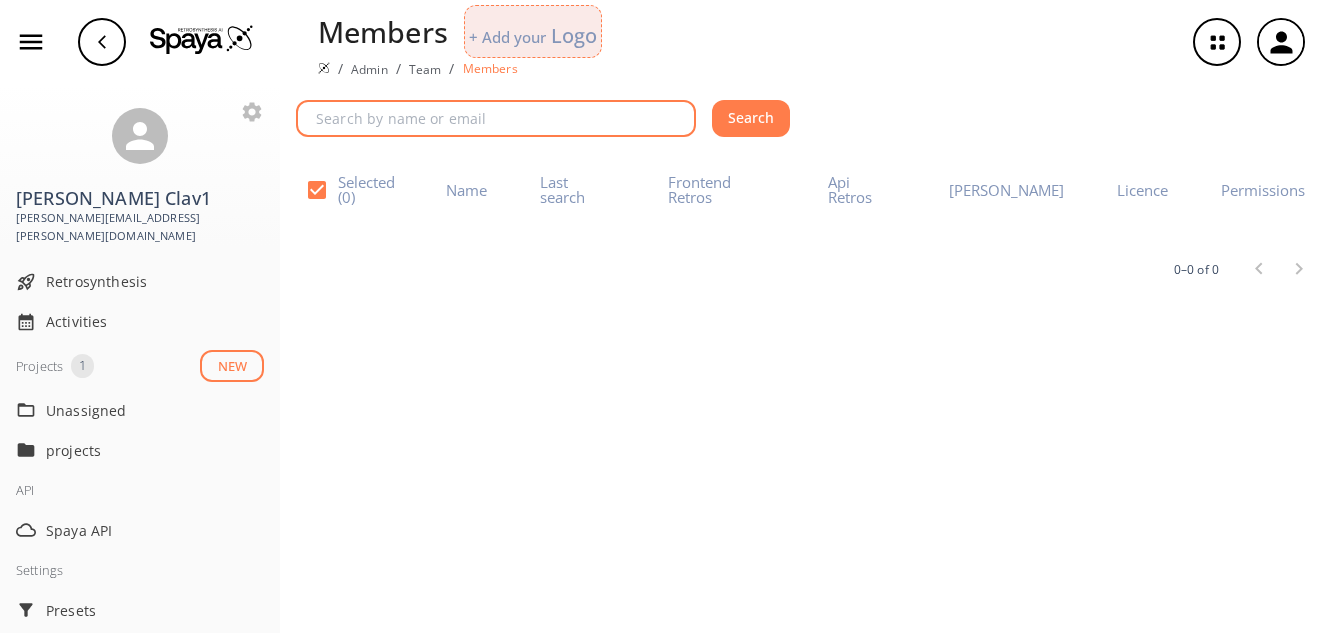 checkbox on "false" 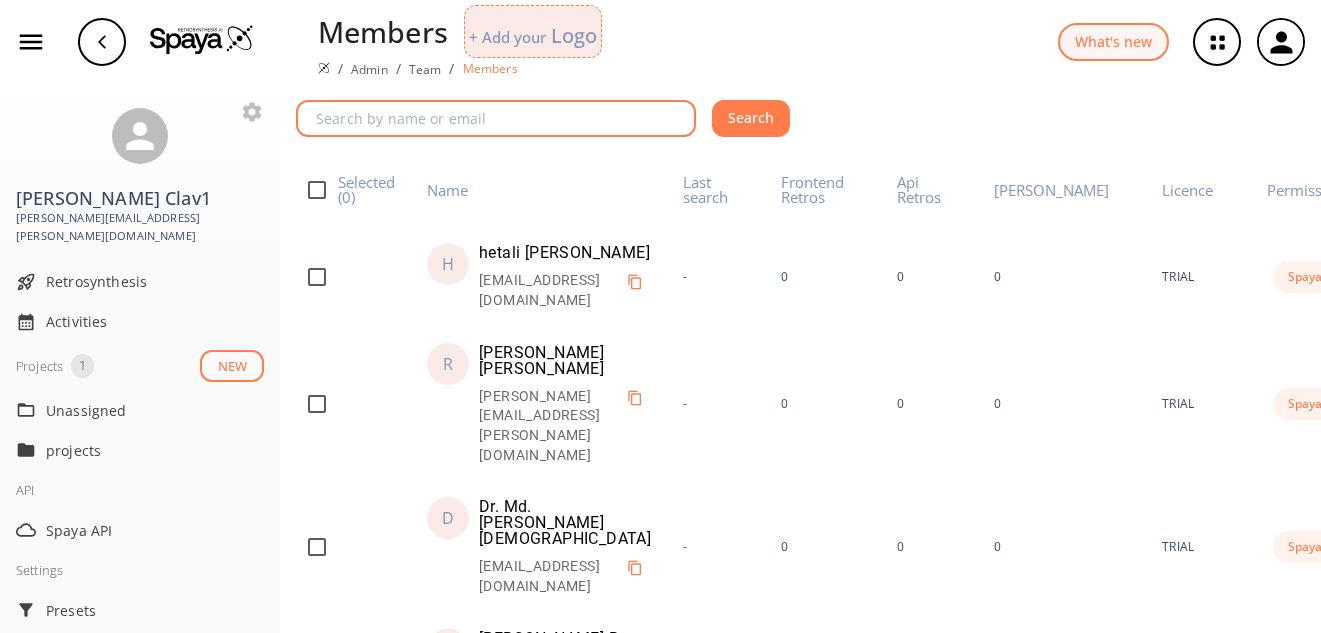 click at bounding box center (499, 118) 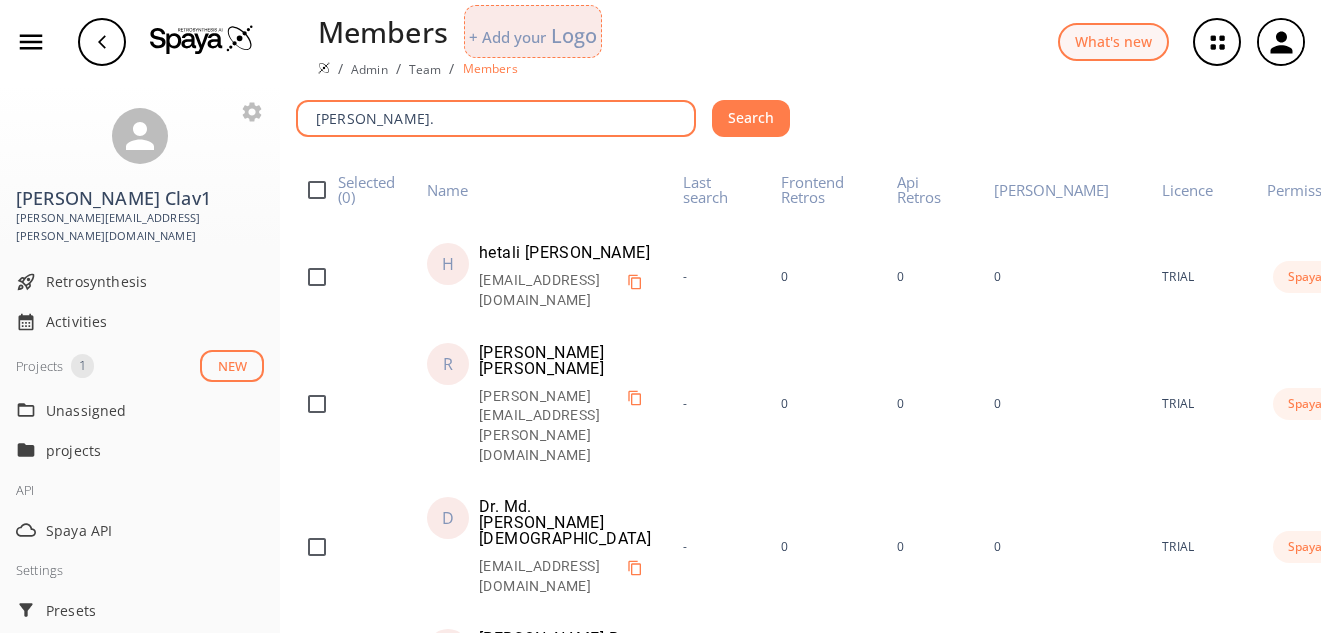type on "benoit." 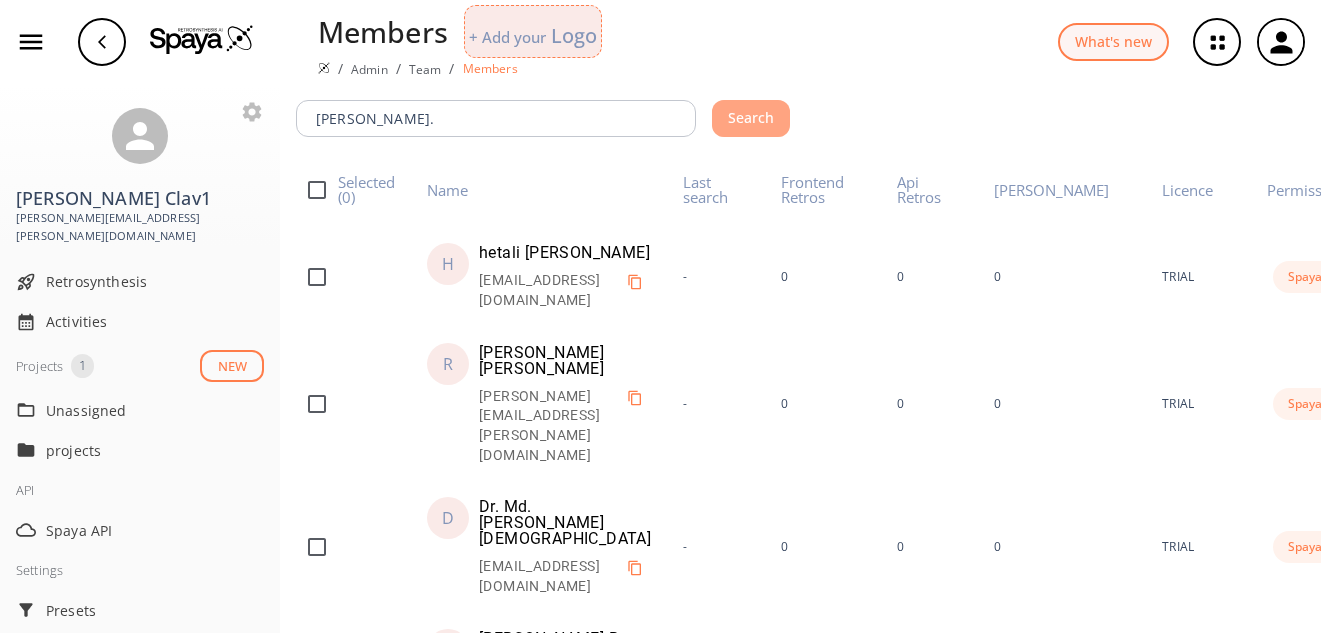click on "Search" at bounding box center [751, 118] 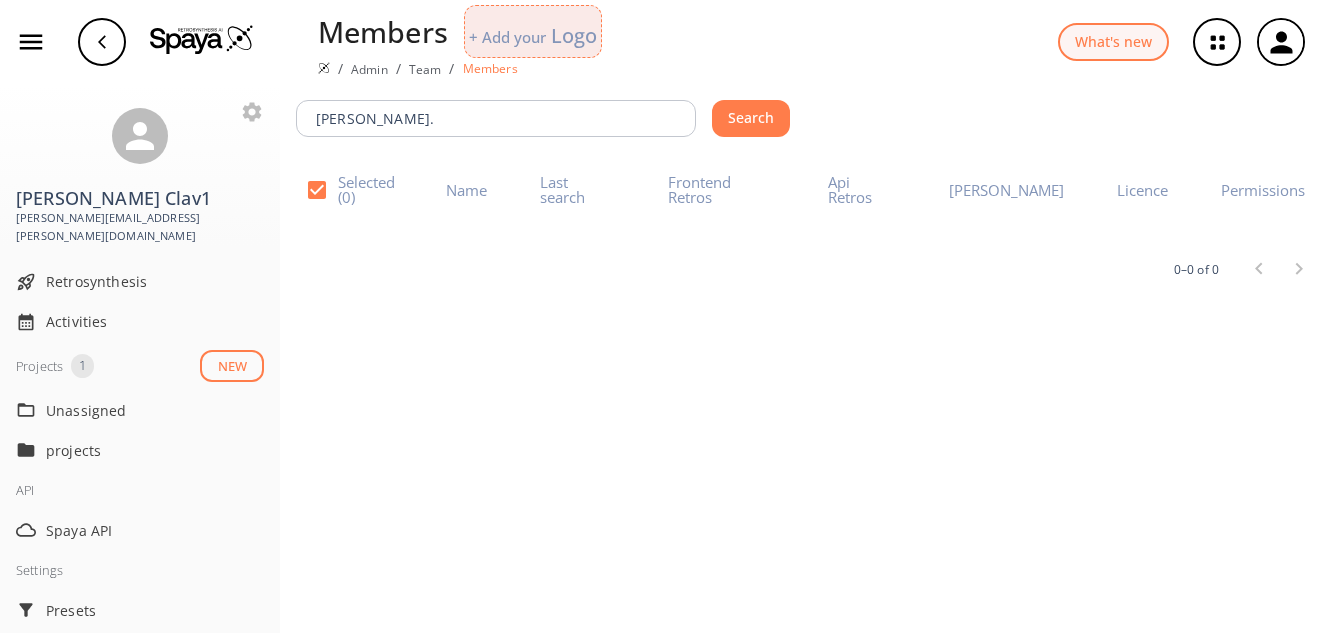 checkbox on "false" 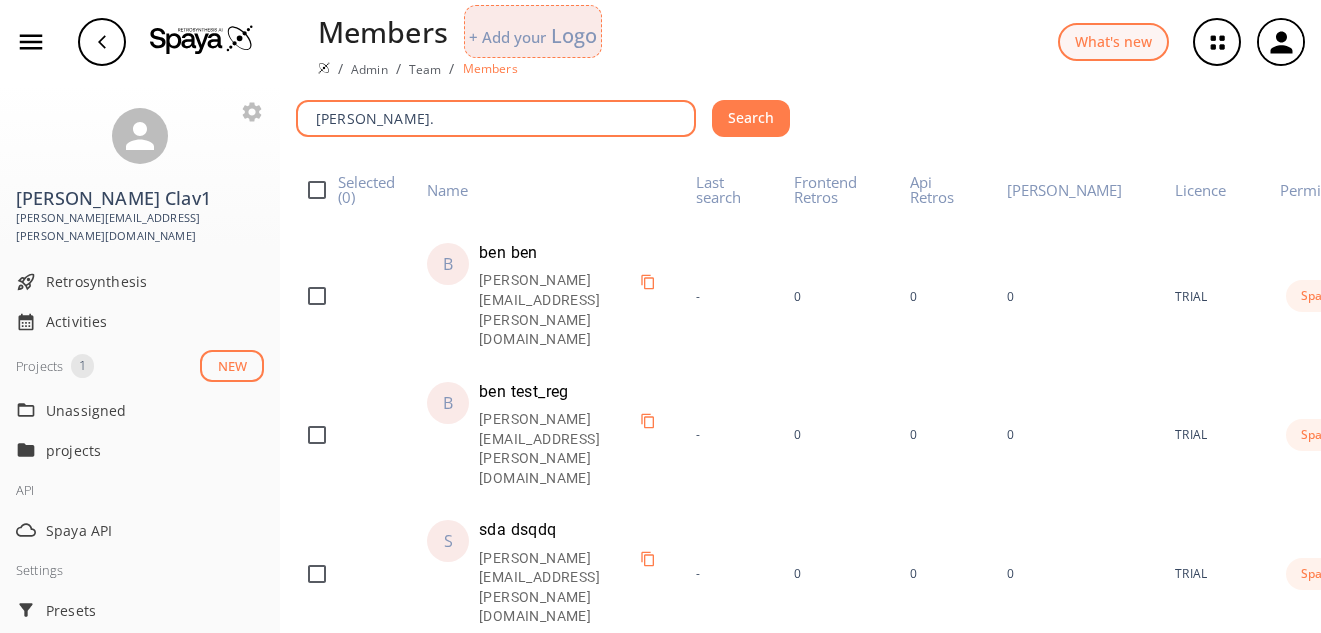 click on "benoit." at bounding box center (499, 118) 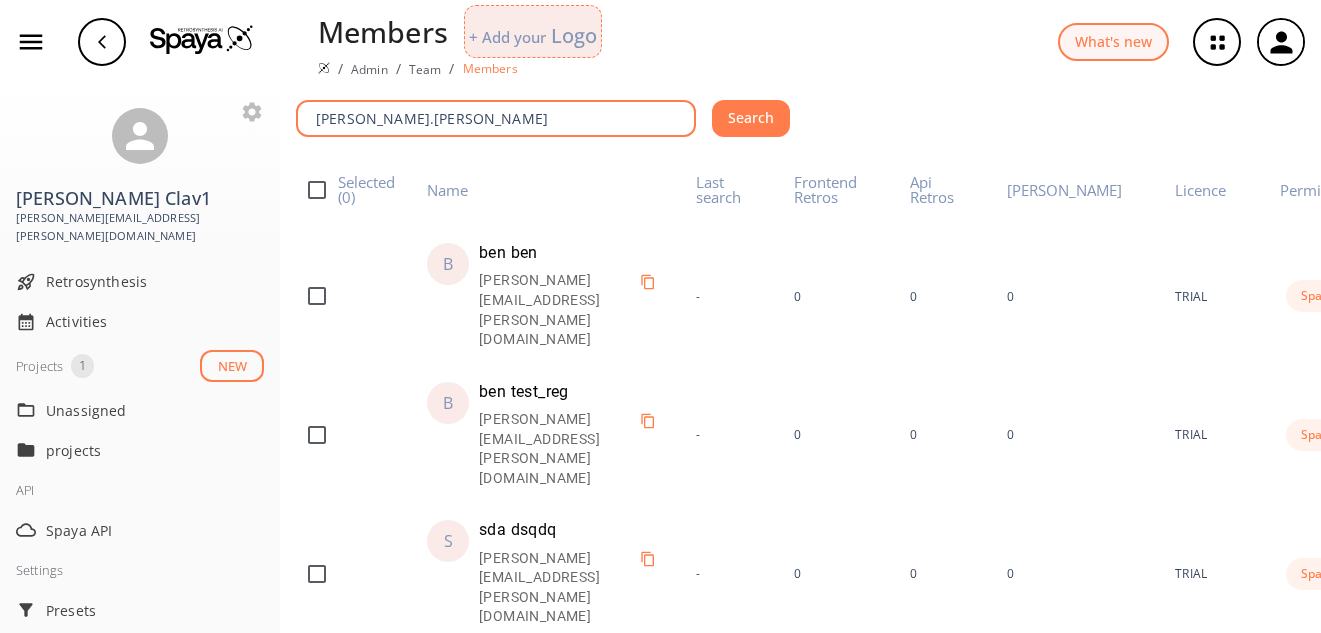 type on "benoit.claveau" 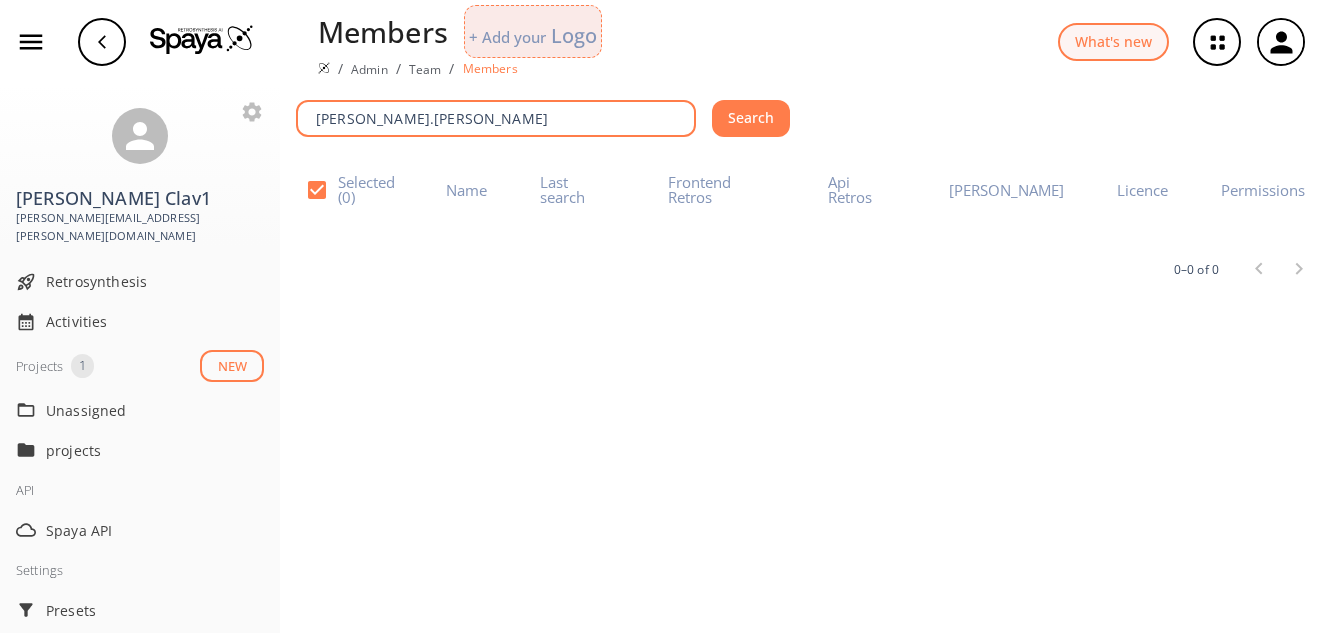 checkbox on "false" 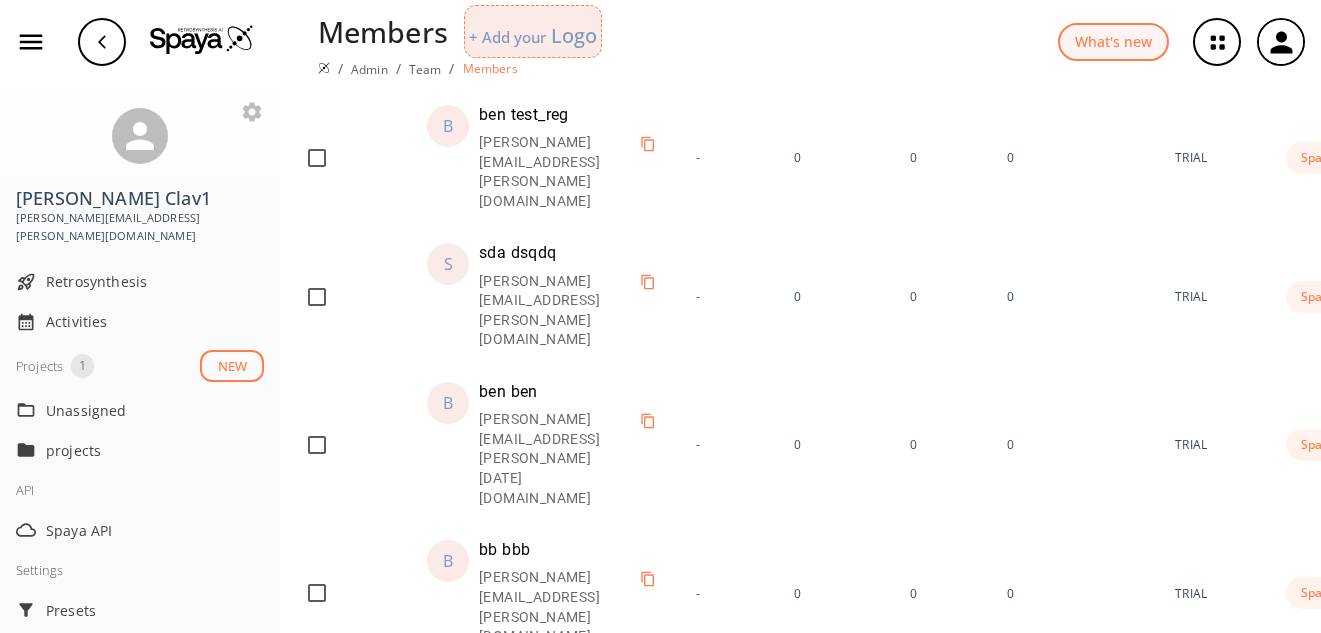 scroll, scrollTop: 0, scrollLeft: 0, axis: both 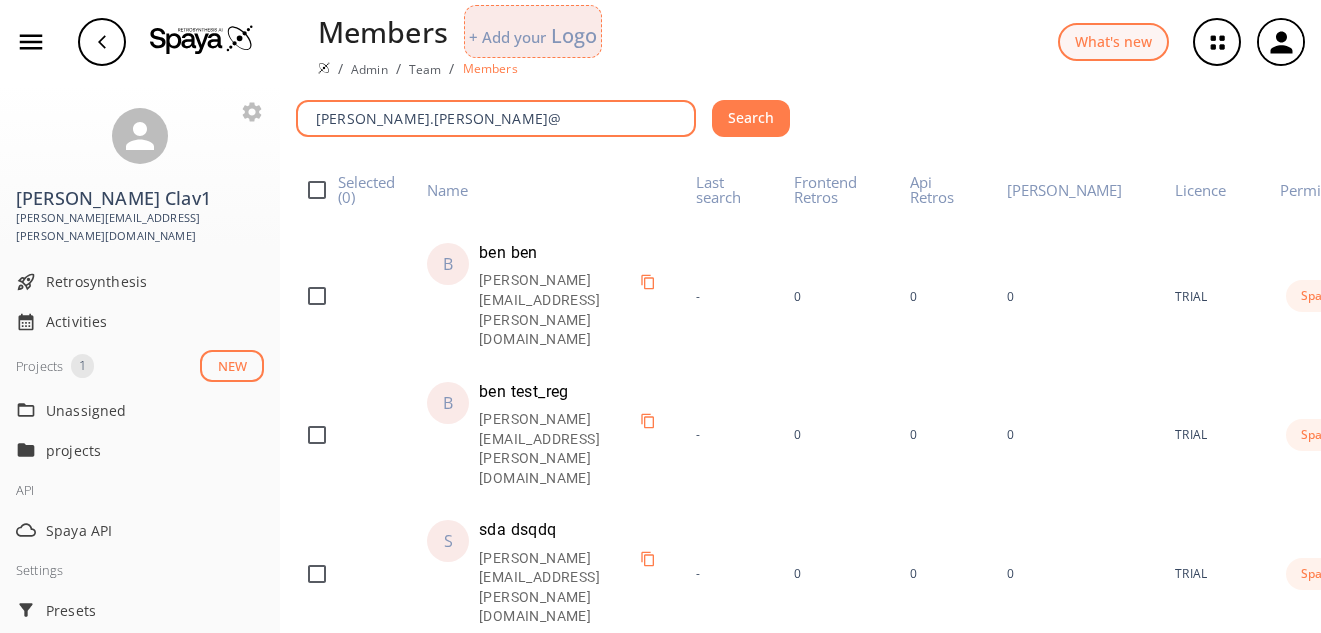 type on "benoit.claveau@" 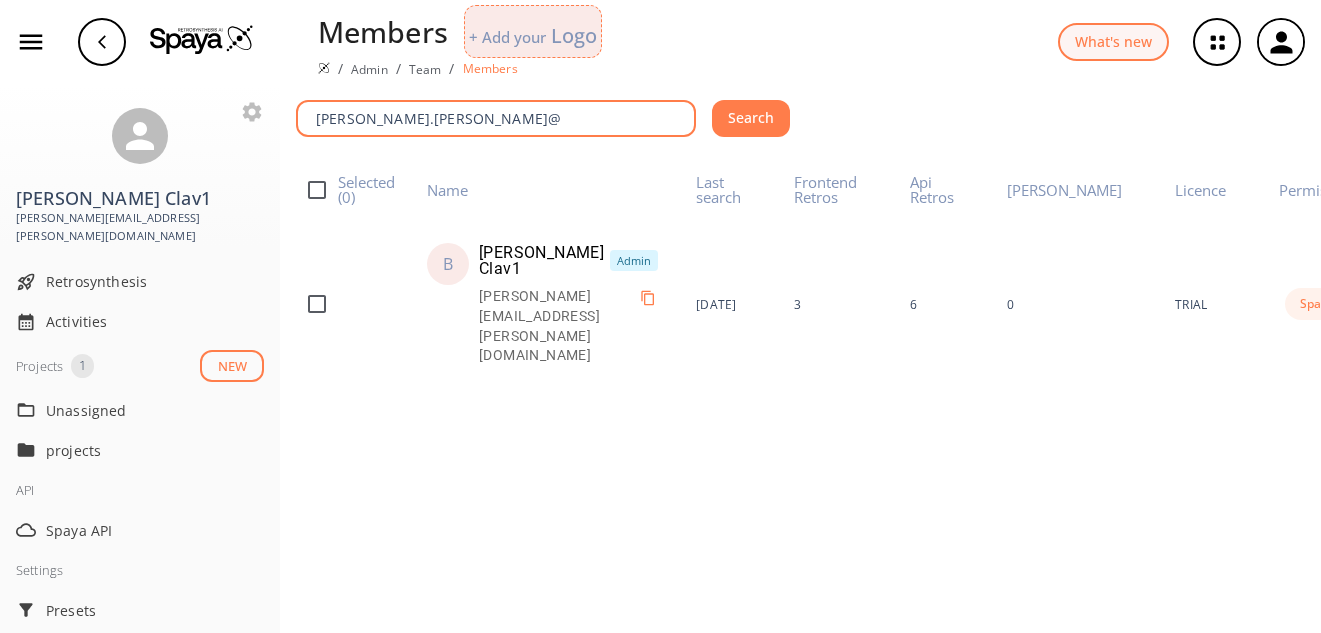 scroll, scrollTop: 0, scrollLeft: 120, axis: horizontal 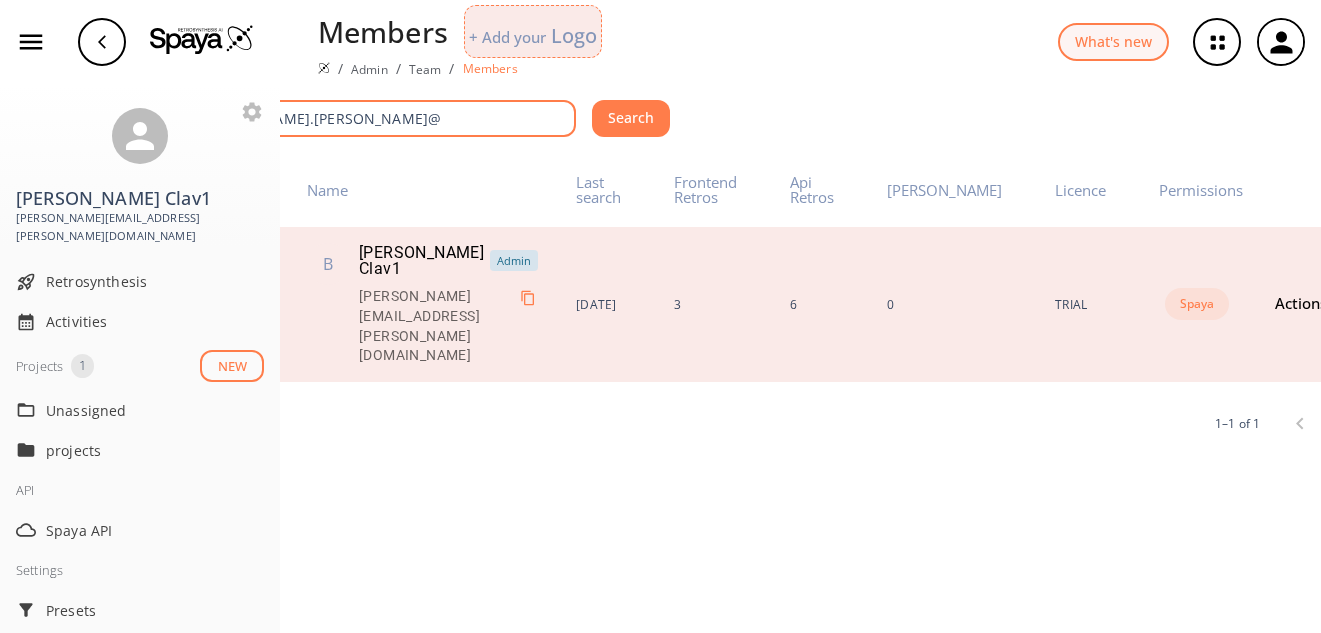 click on "Actions" at bounding box center (1310, 304) 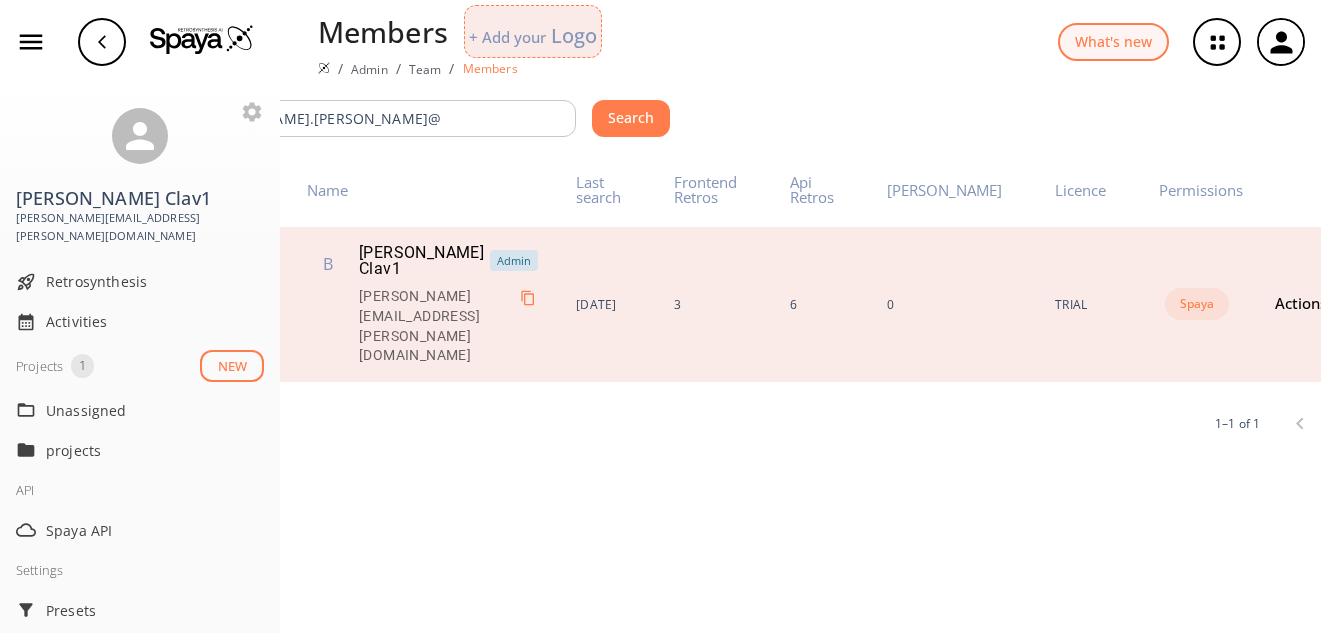 click 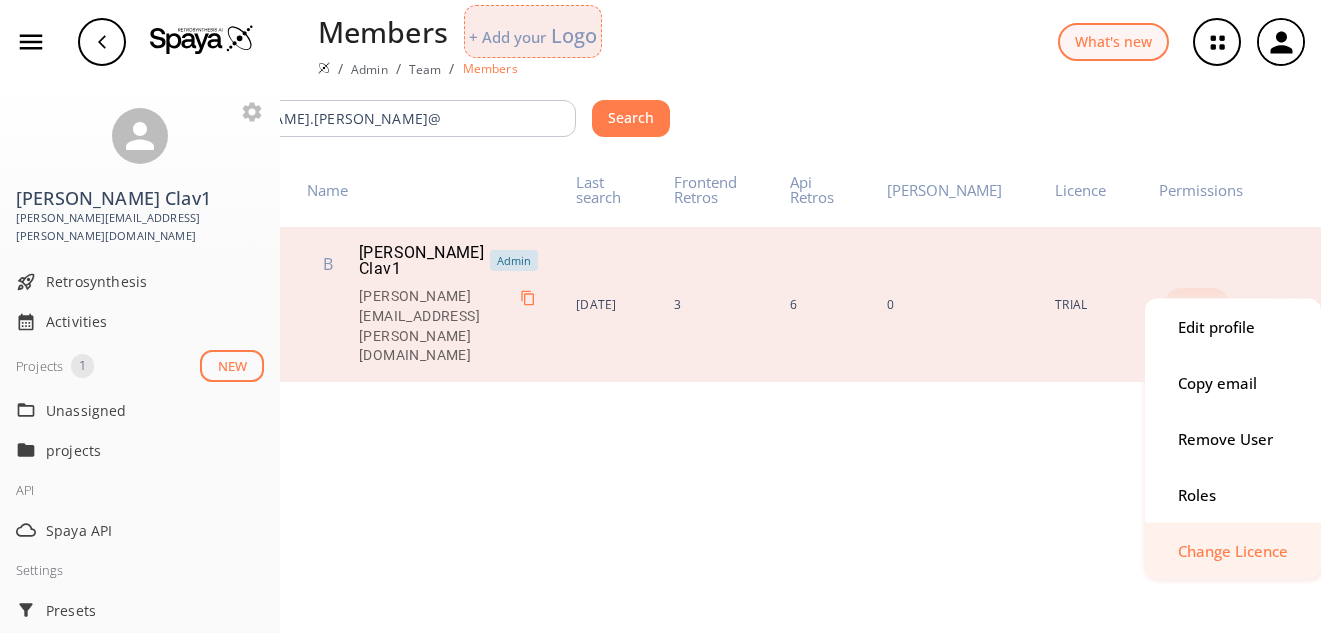 click on "Change Licence" at bounding box center [1233, 550] 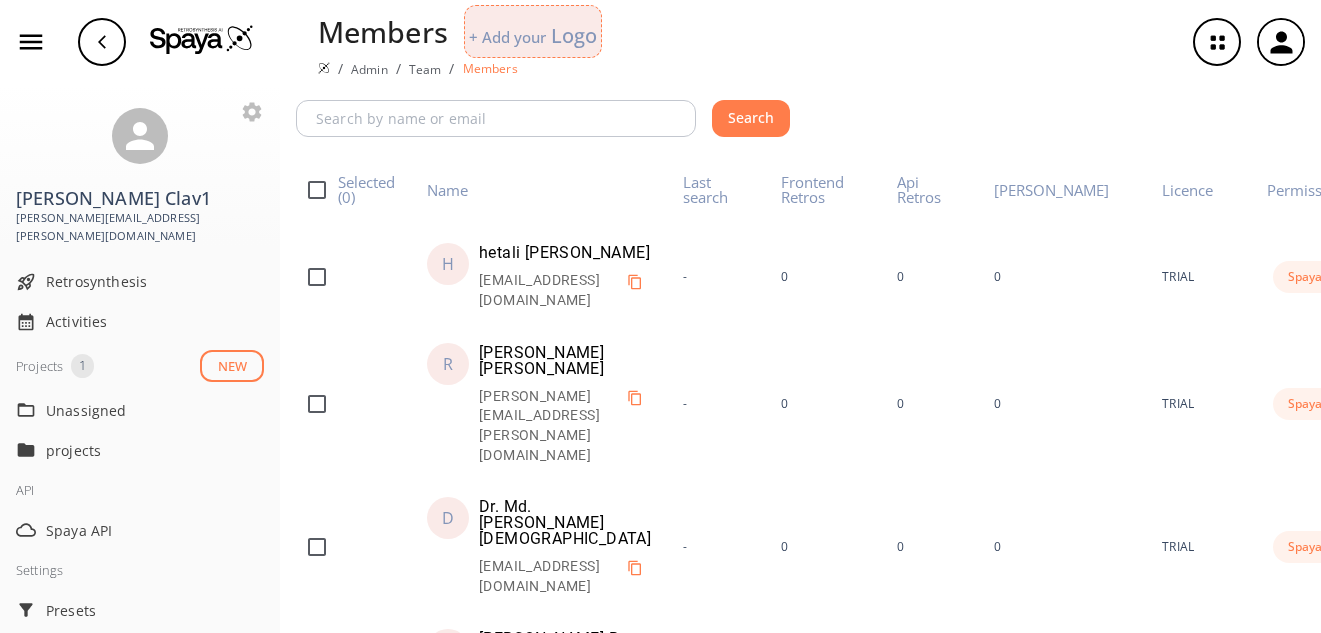 scroll, scrollTop: 0, scrollLeft: 0, axis: both 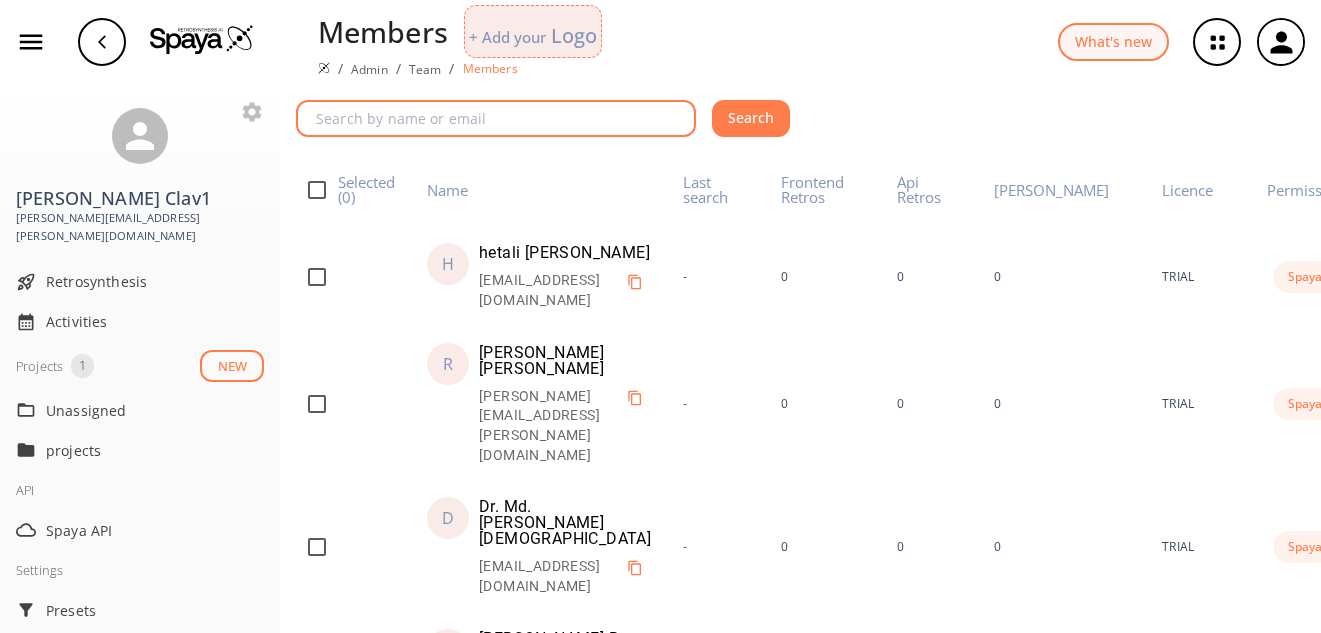 click at bounding box center [499, 118] 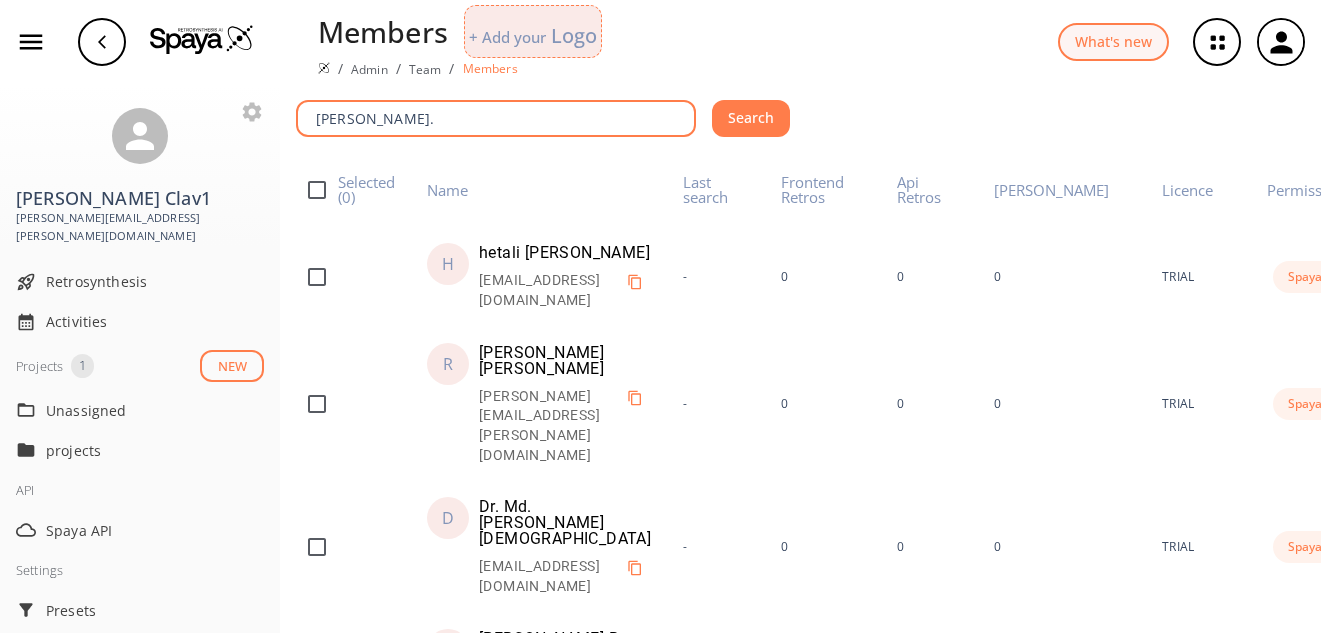 type on "benoit." 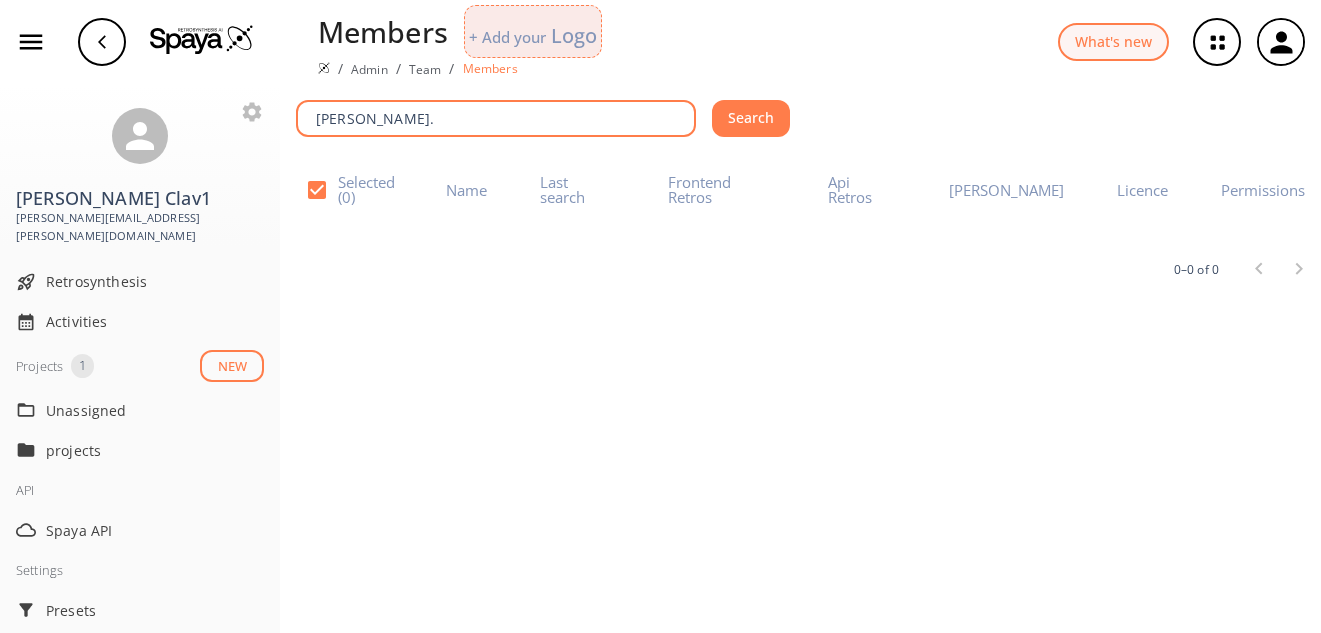 checkbox on "false" 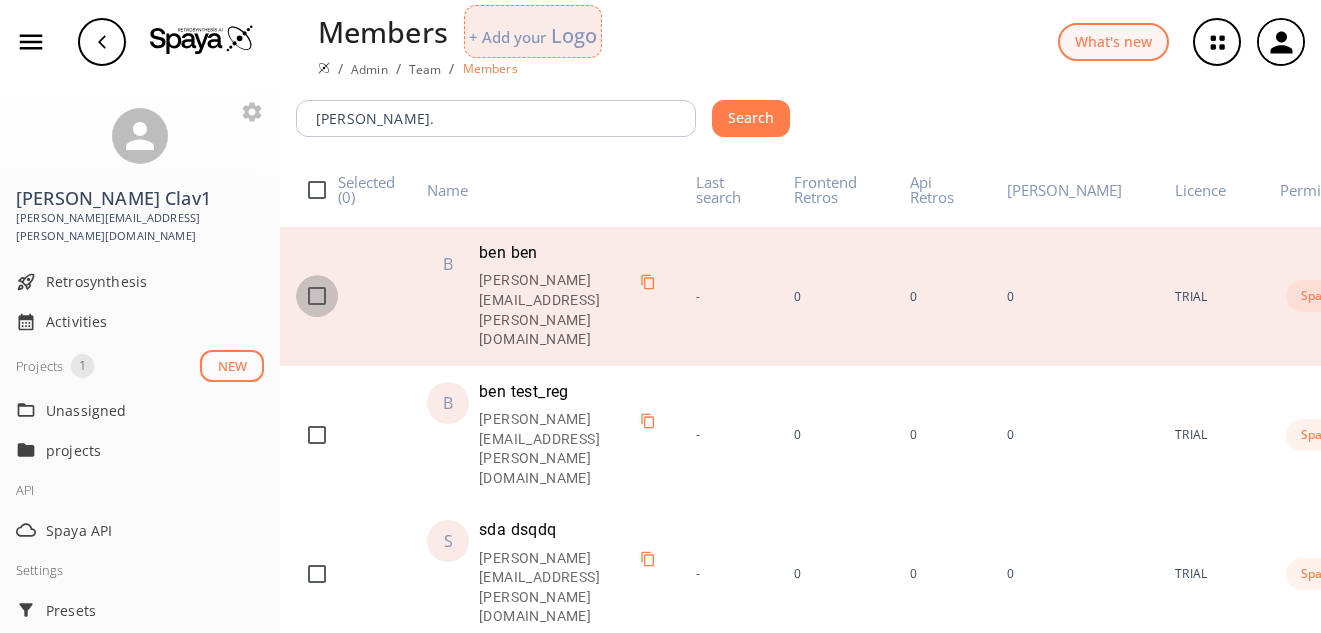 click at bounding box center [317, 296] 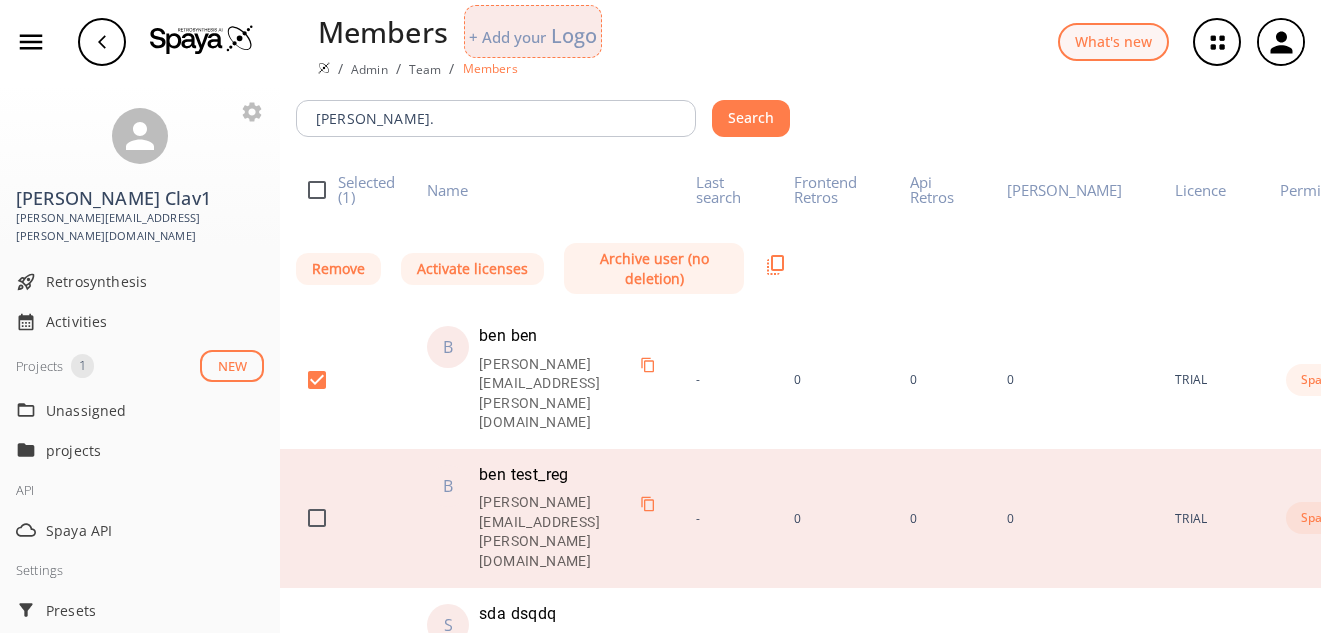 click at bounding box center (317, 518) 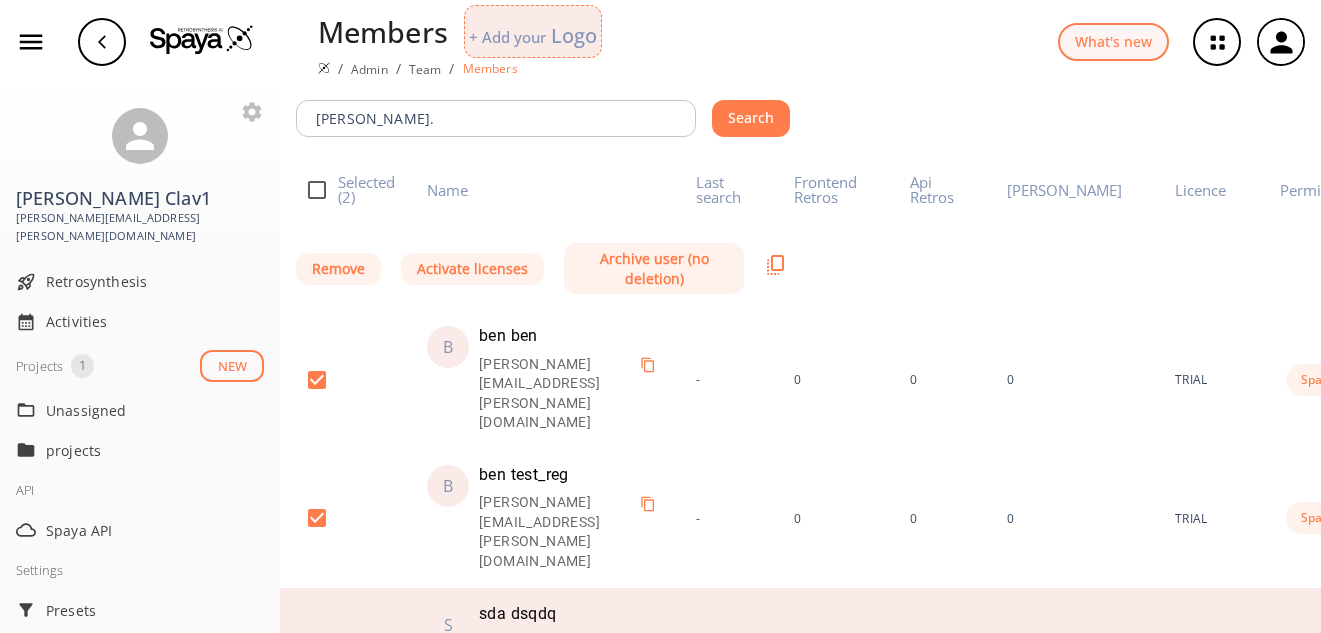 click at bounding box center (317, 657) 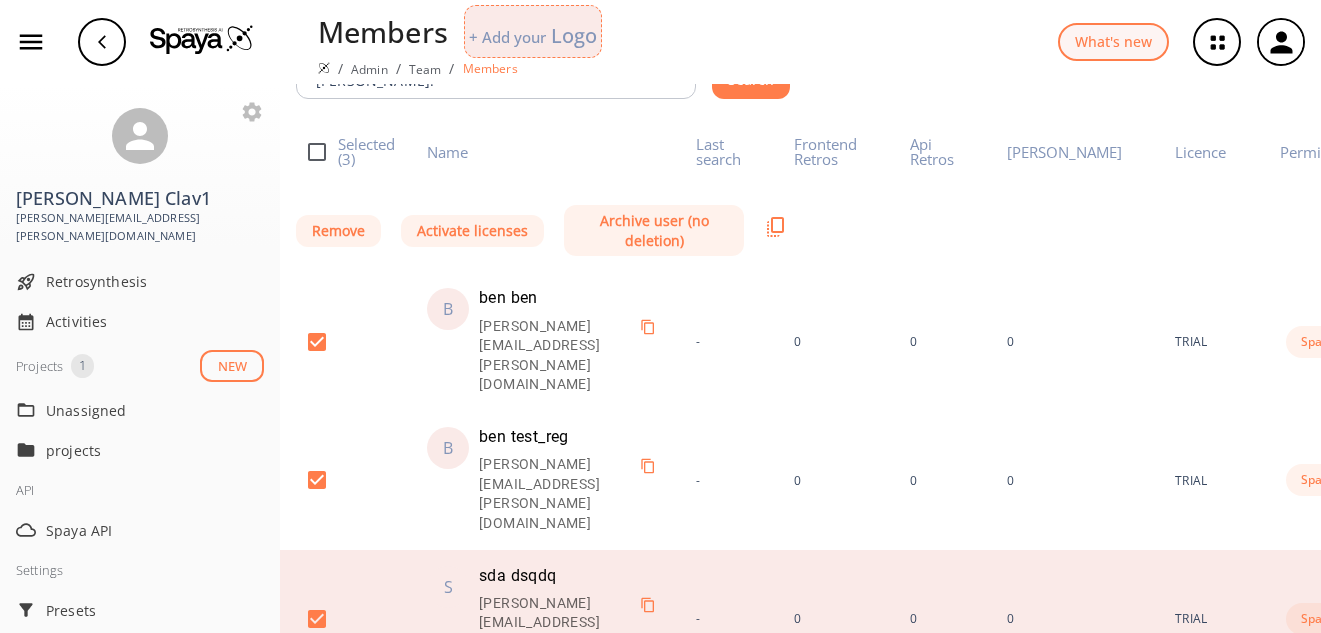 scroll, scrollTop: 98, scrollLeft: 0, axis: vertical 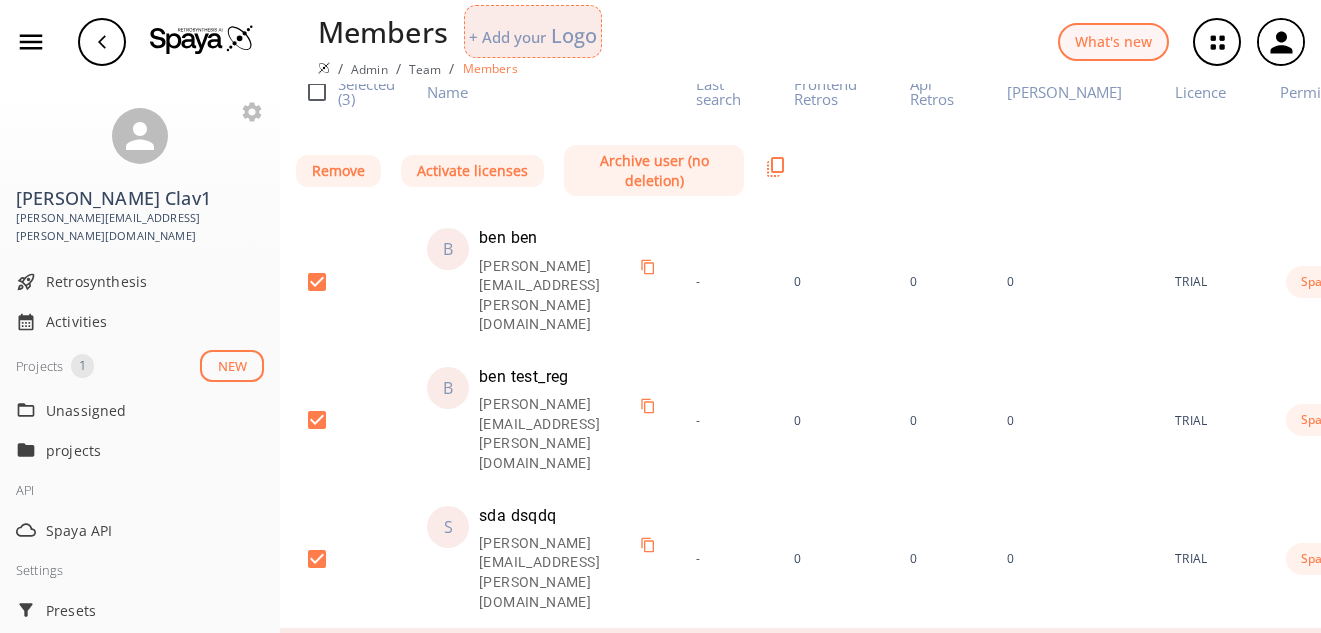 click at bounding box center (317, 707) 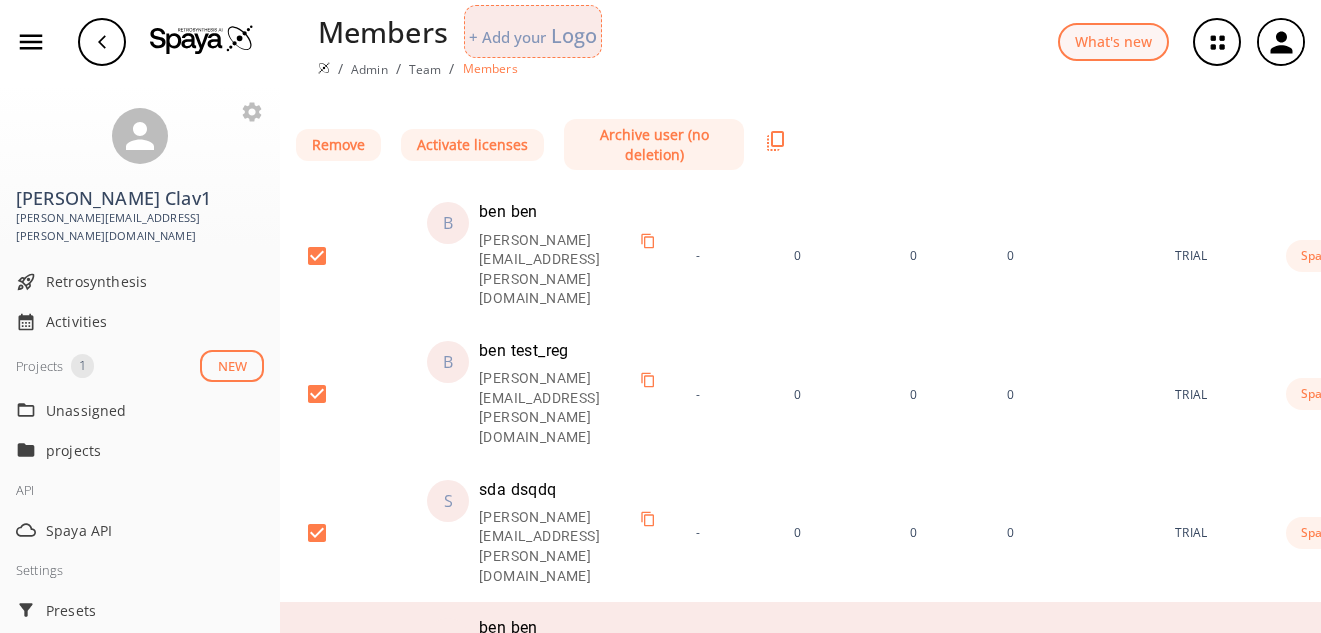 scroll, scrollTop: 228, scrollLeft: 0, axis: vertical 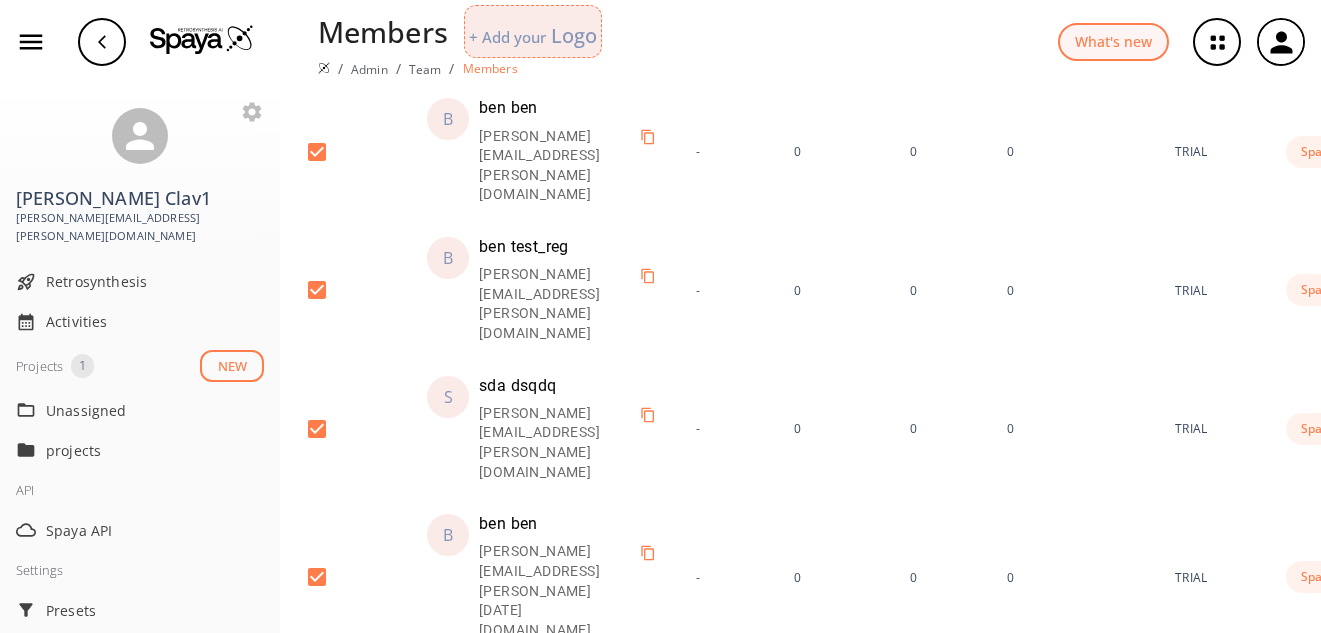 click at bounding box center (317, 726) 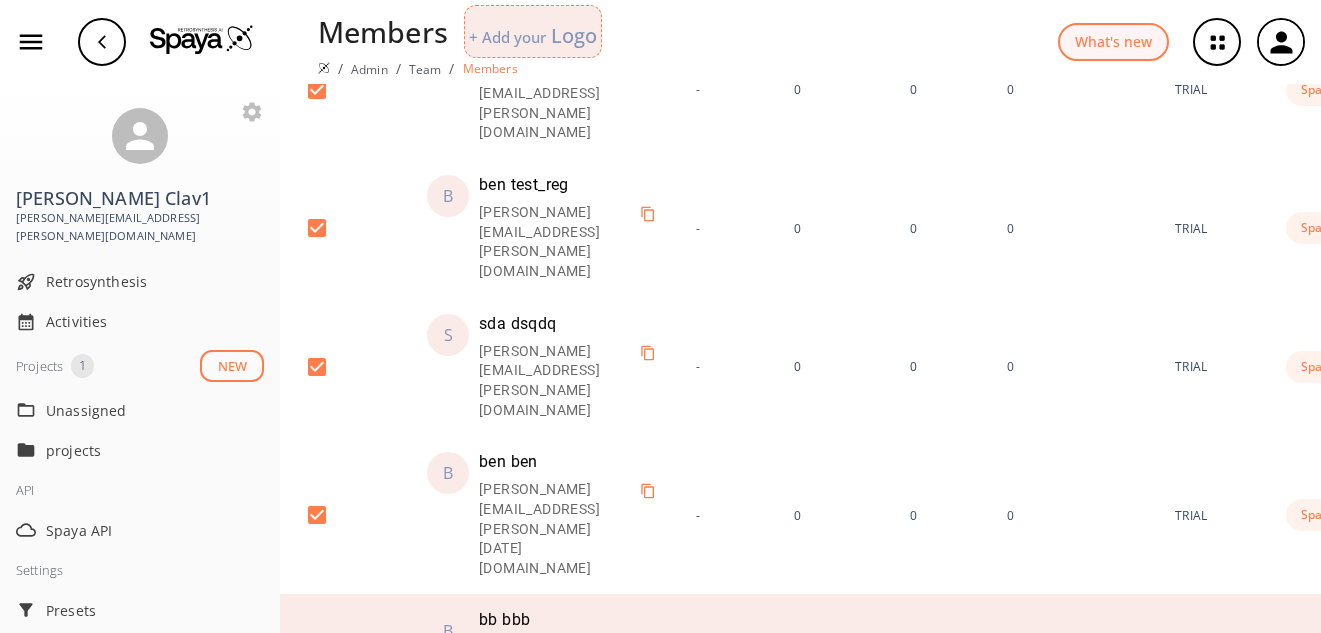 scroll, scrollTop: 367, scrollLeft: 0, axis: vertical 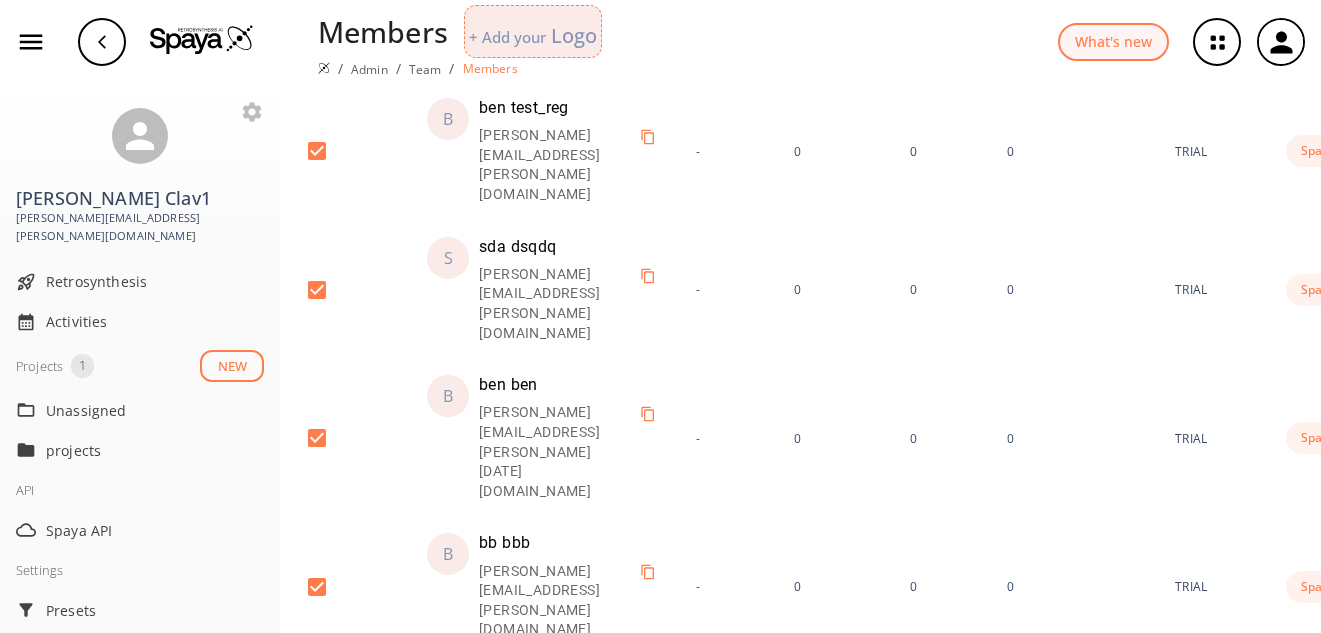 click at bounding box center [317, 872] 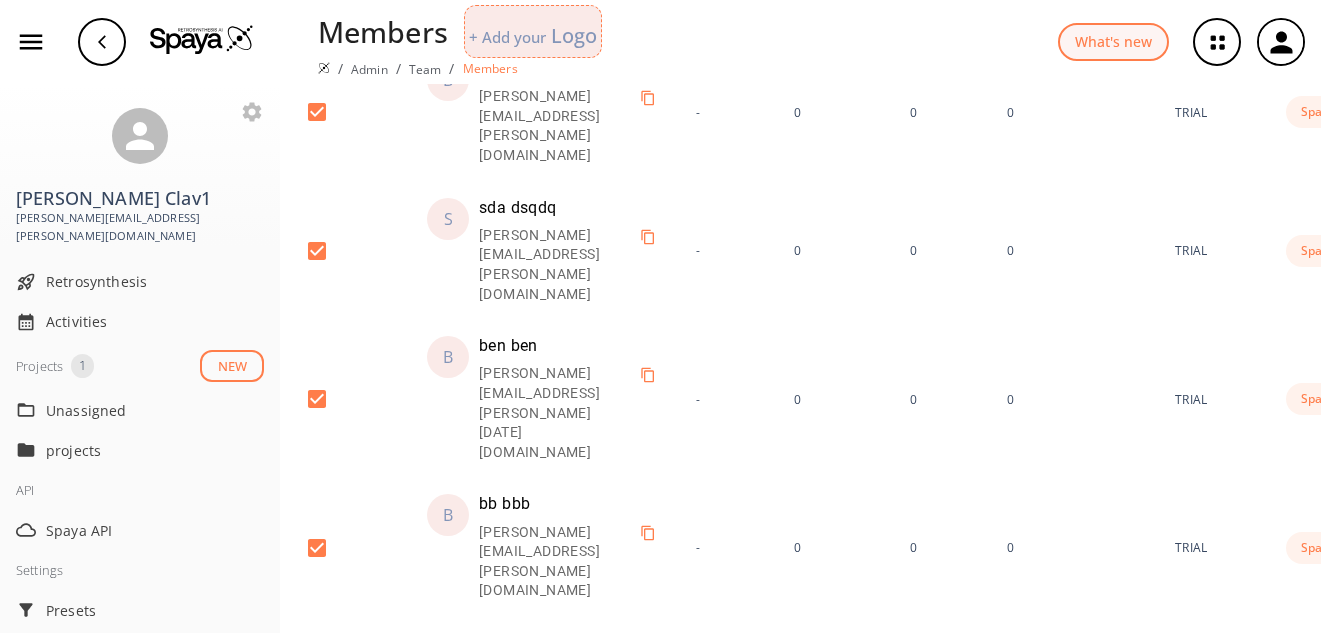 scroll, scrollTop: 438, scrollLeft: 0, axis: vertical 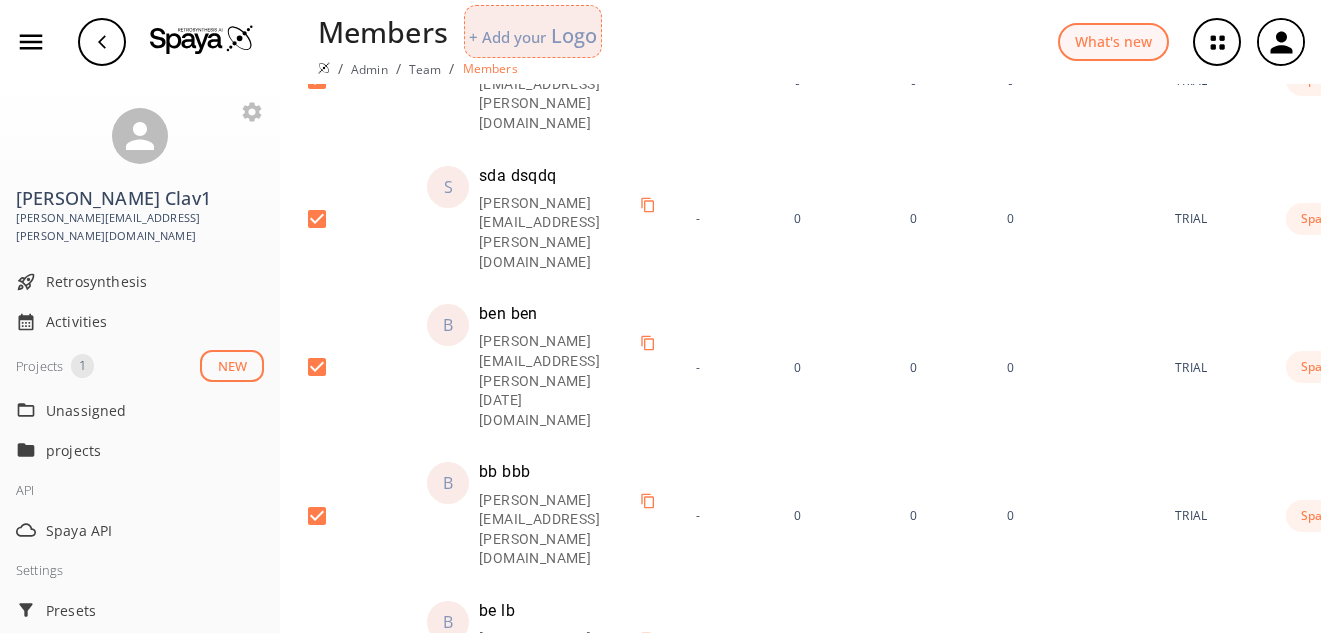 click at bounding box center (317, 947) 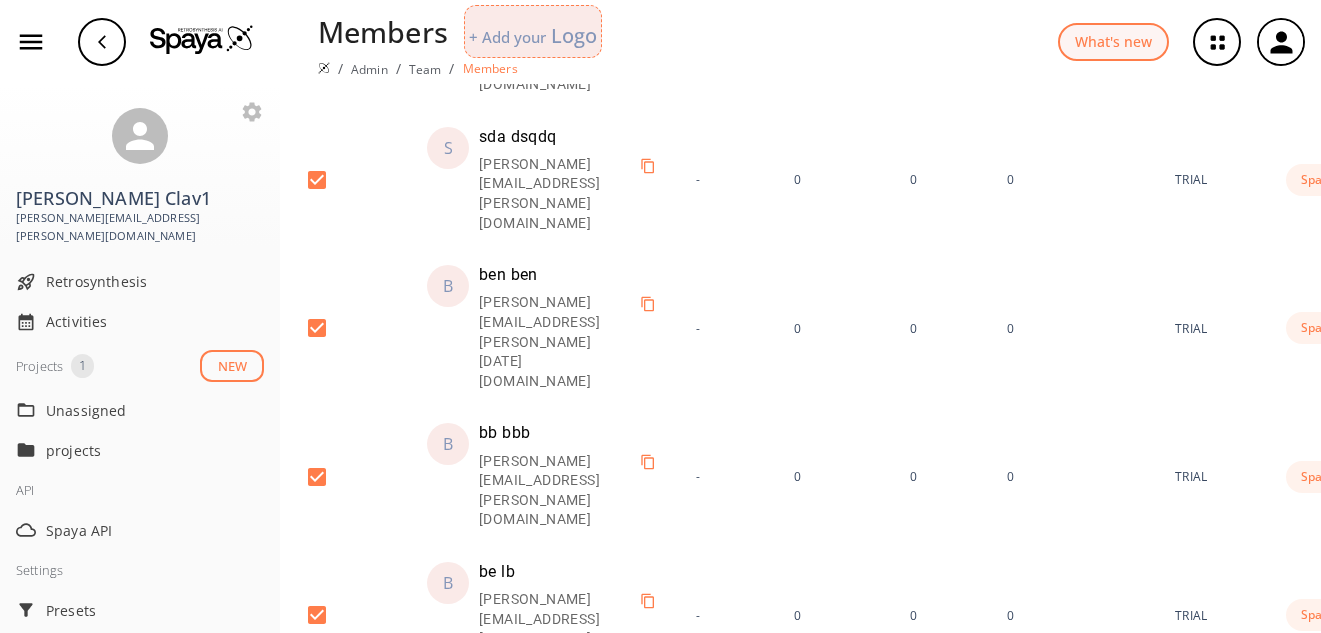 scroll, scrollTop: 559, scrollLeft: 0, axis: vertical 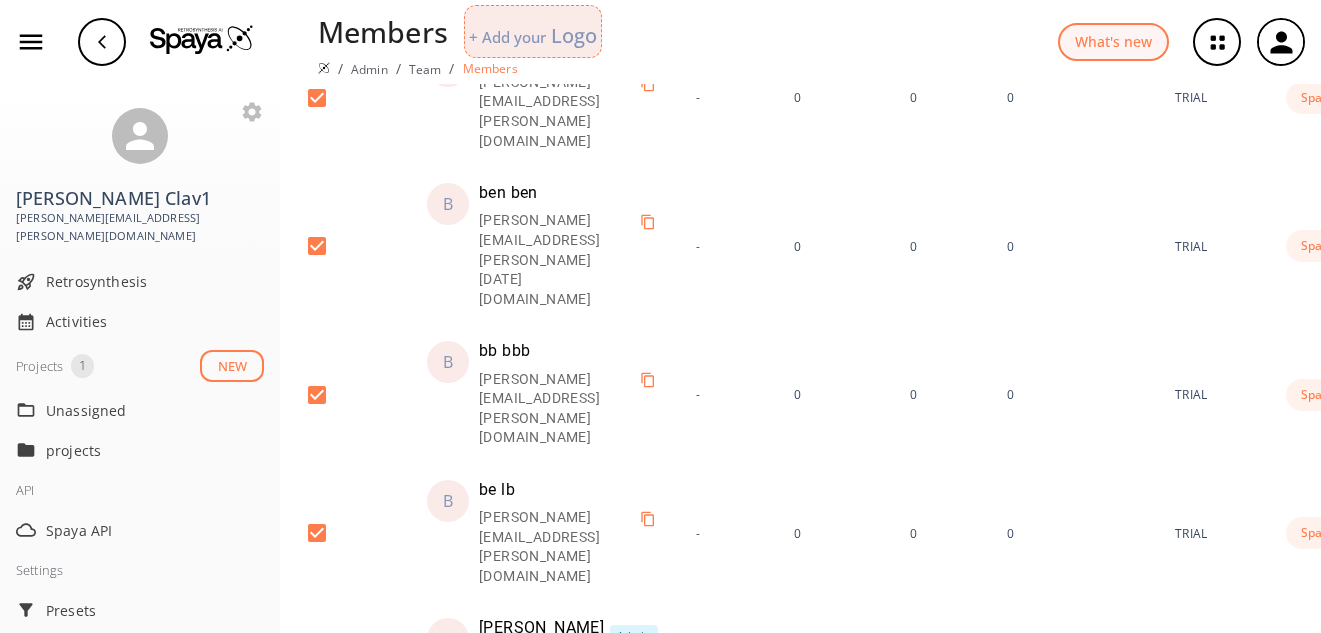 click at bounding box center (317, 973) 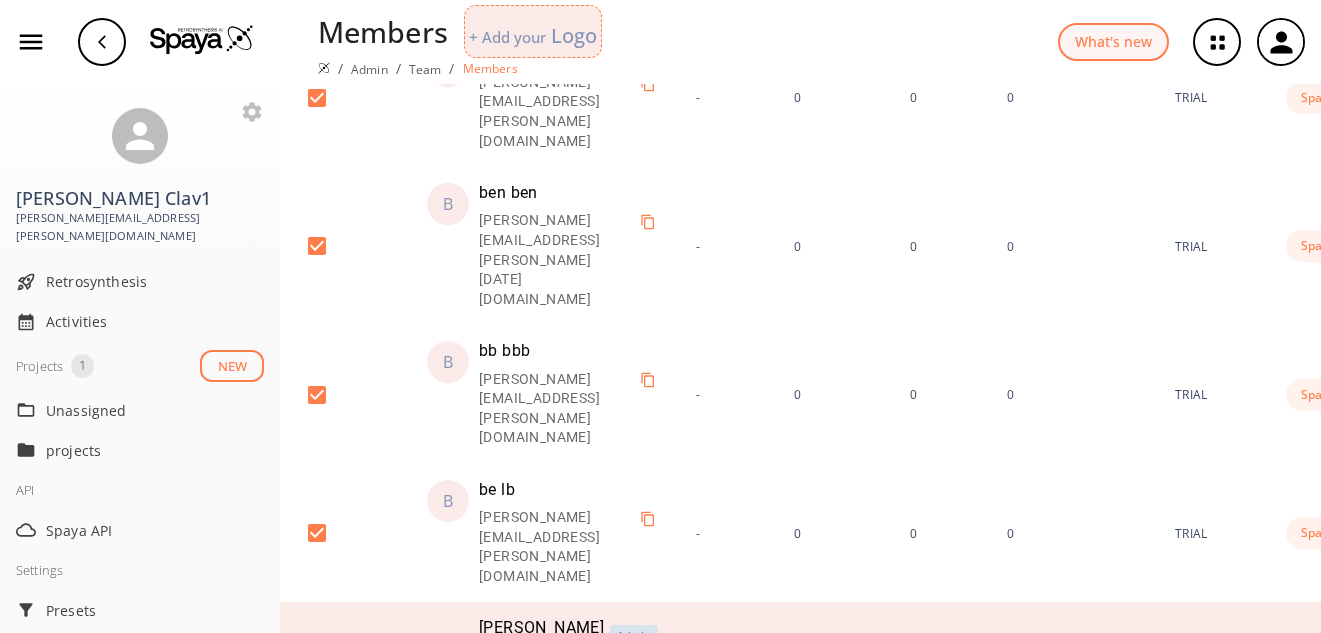 click at bounding box center (317, 680) 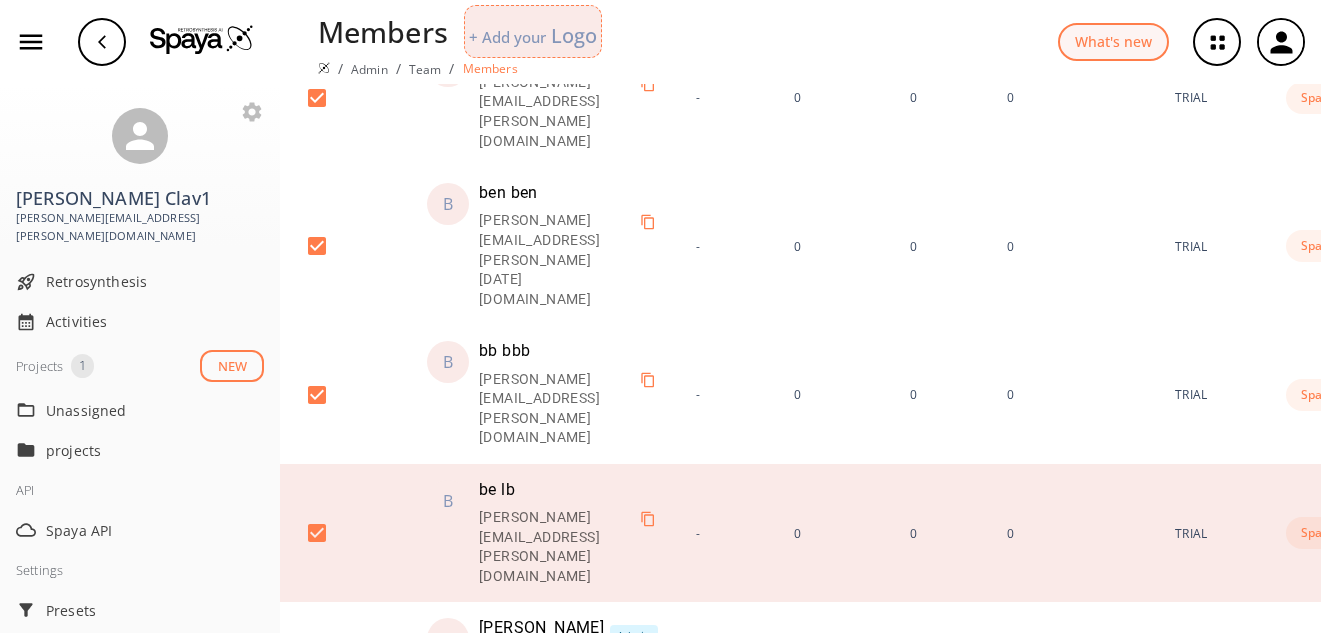 click at bounding box center [317, 533] 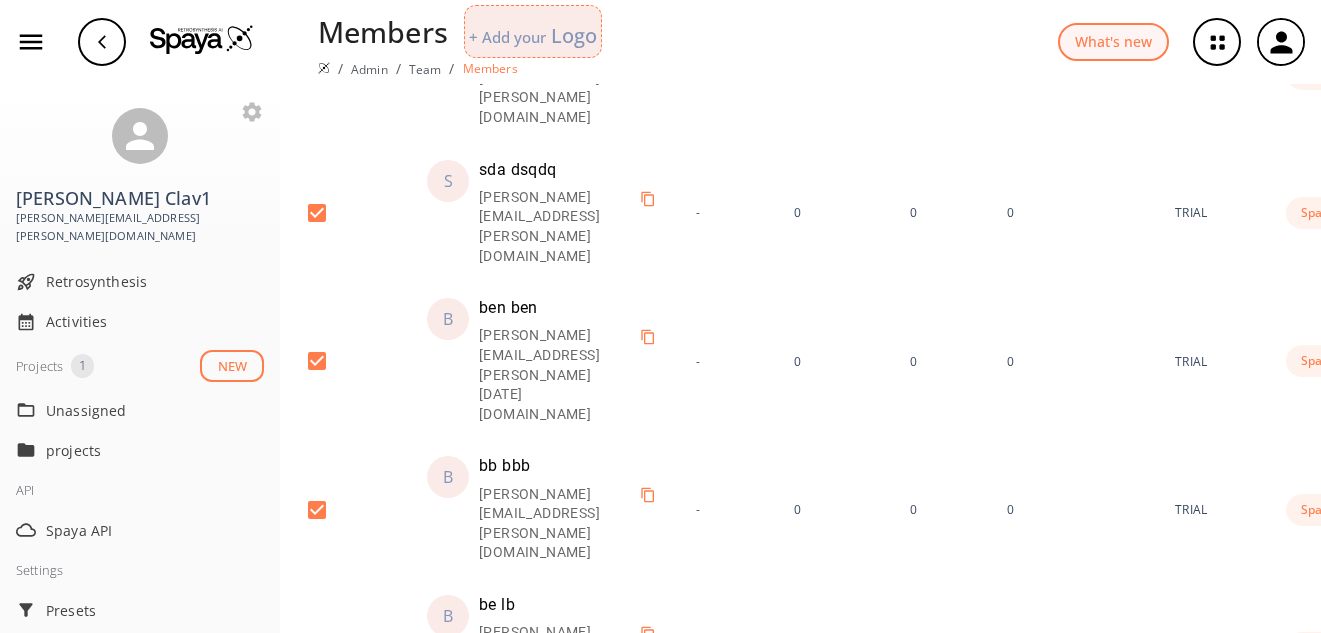 scroll, scrollTop: 431, scrollLeft: 0, axis: vertical 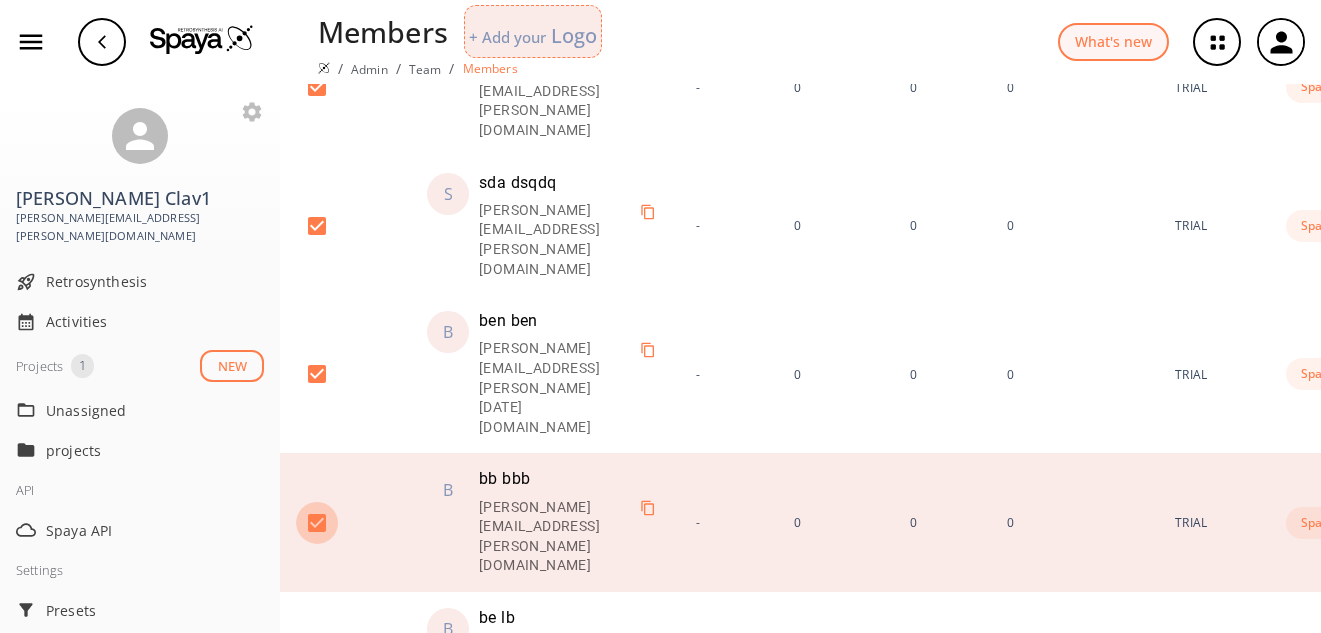 click at bounding box center [317, 523] 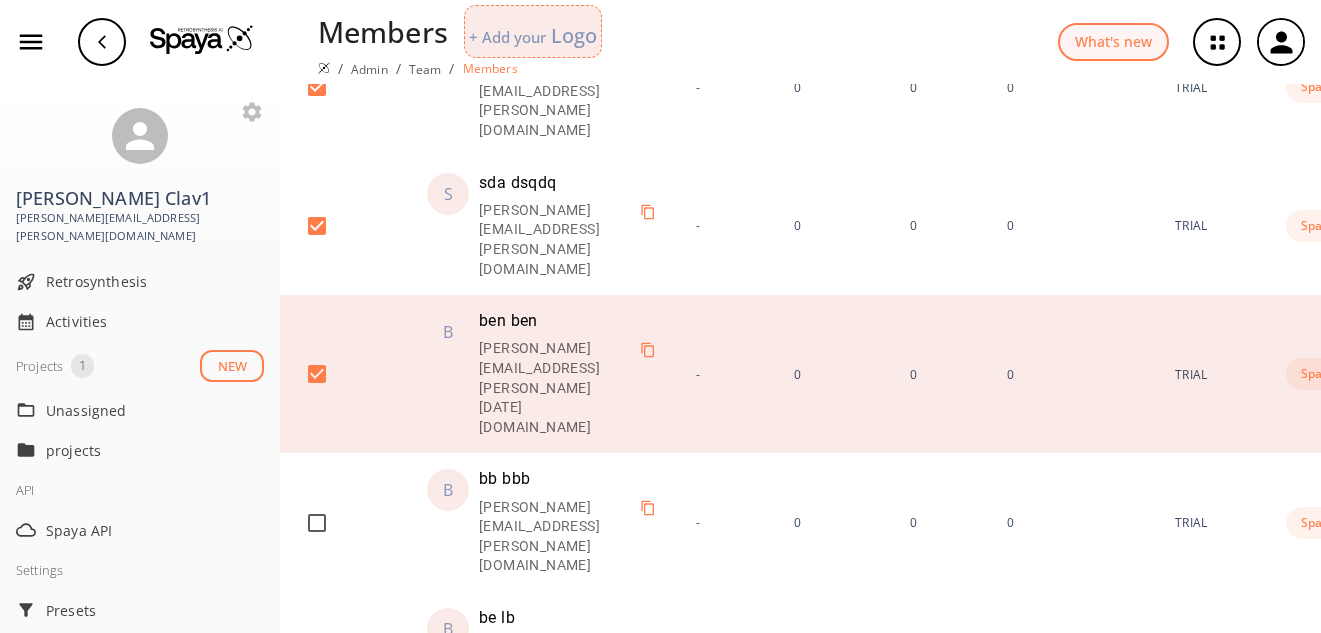 click at bounding box center [317, 374] 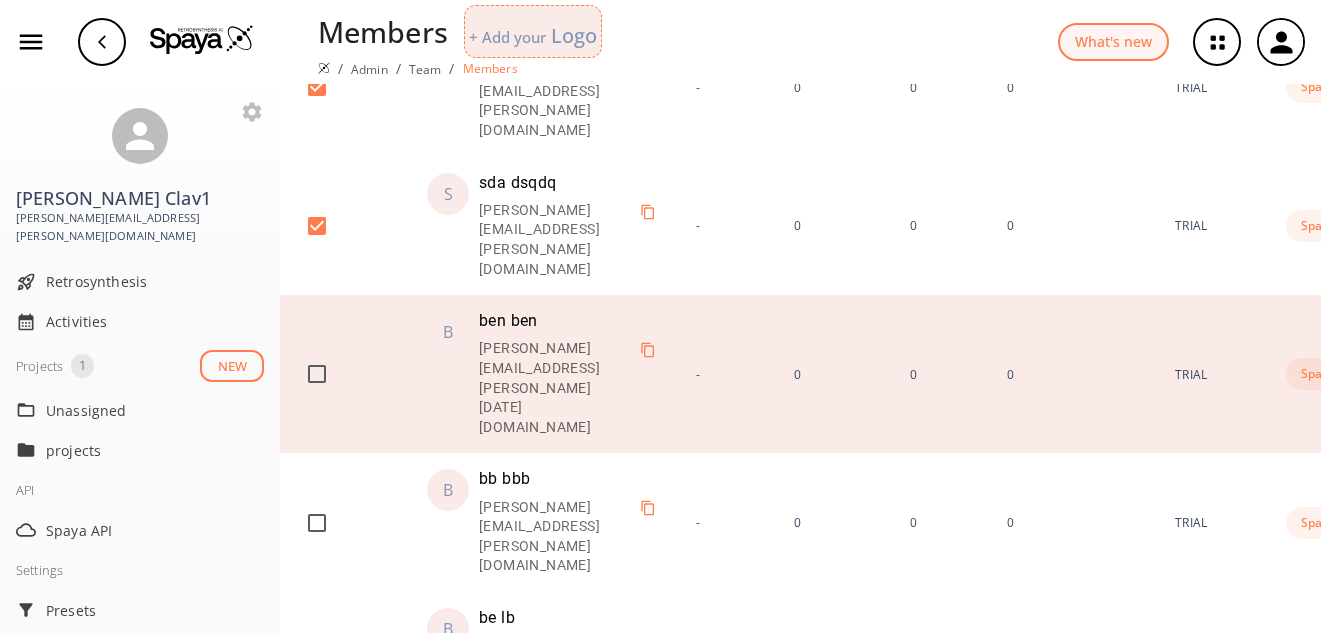 scroll, scrollTop: 196, scrollLeft: 0, axis: vertical 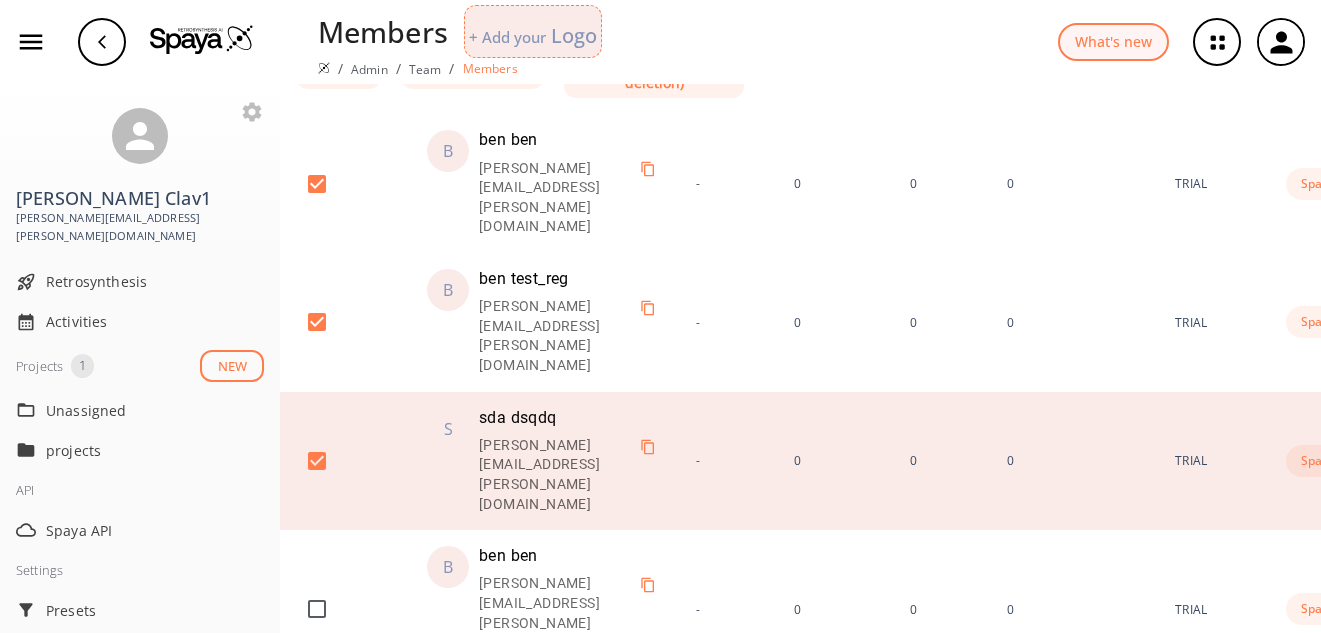 click at bounding box center (317, 461) 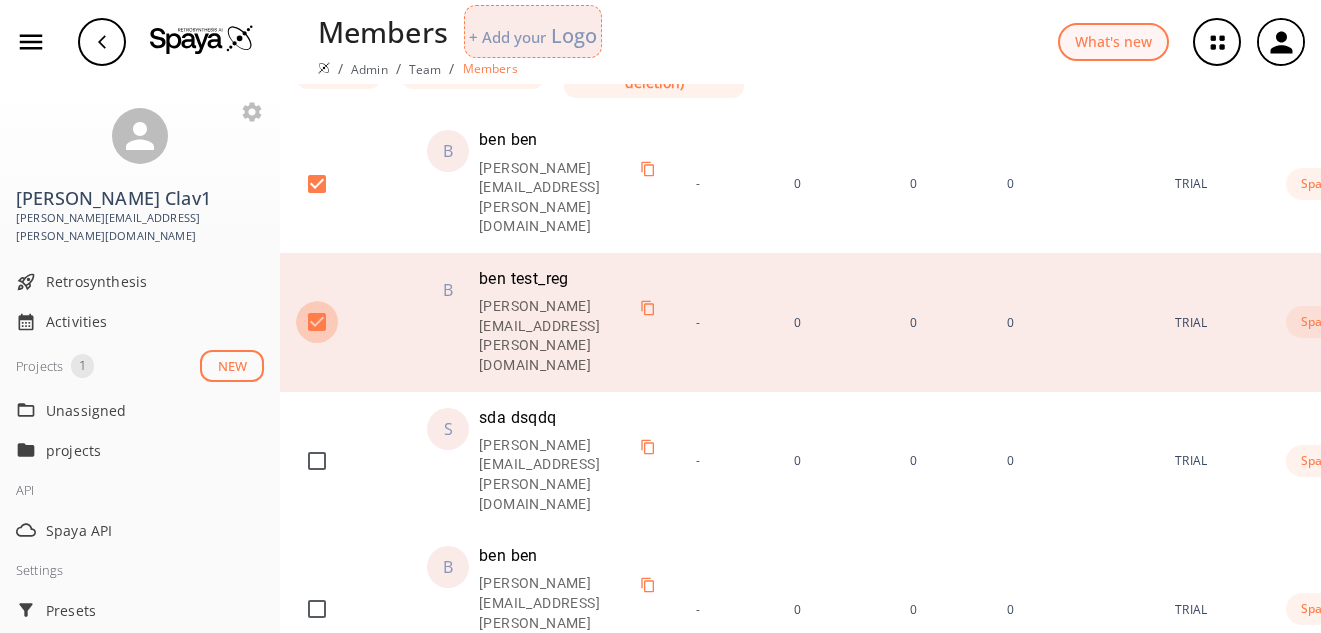 click at bounding box center [317, 322] 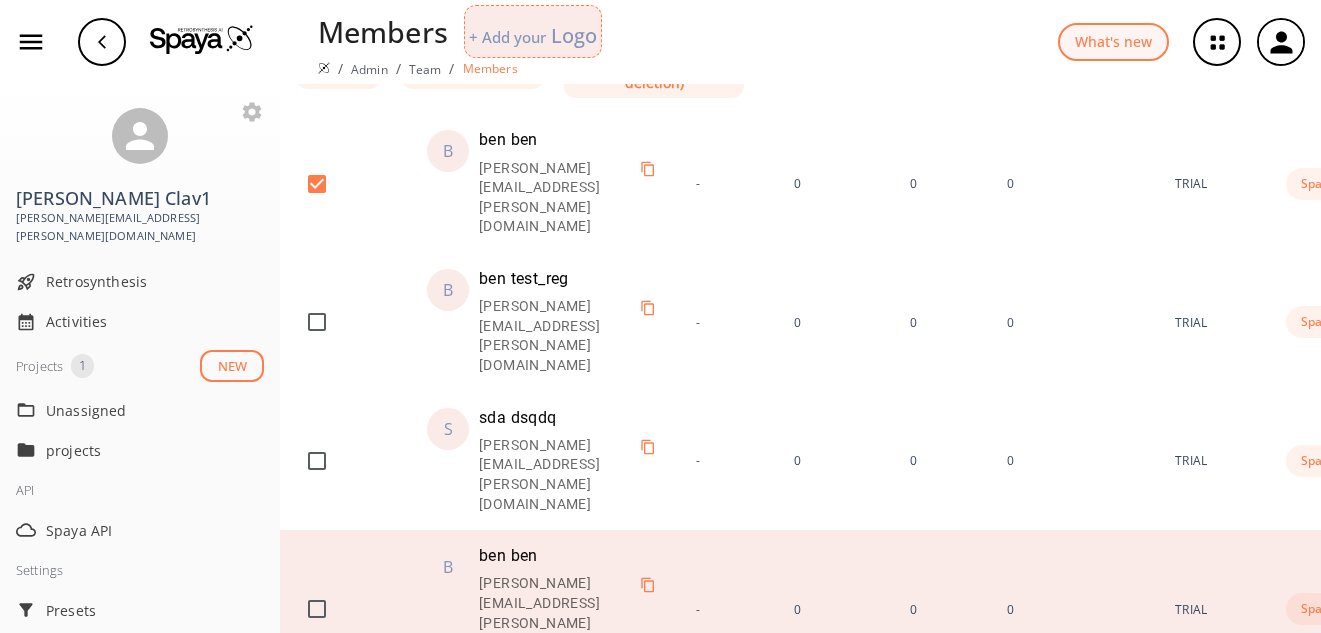 scroll, scrollTop: 68, scrollLeft: 0, axis: vertical 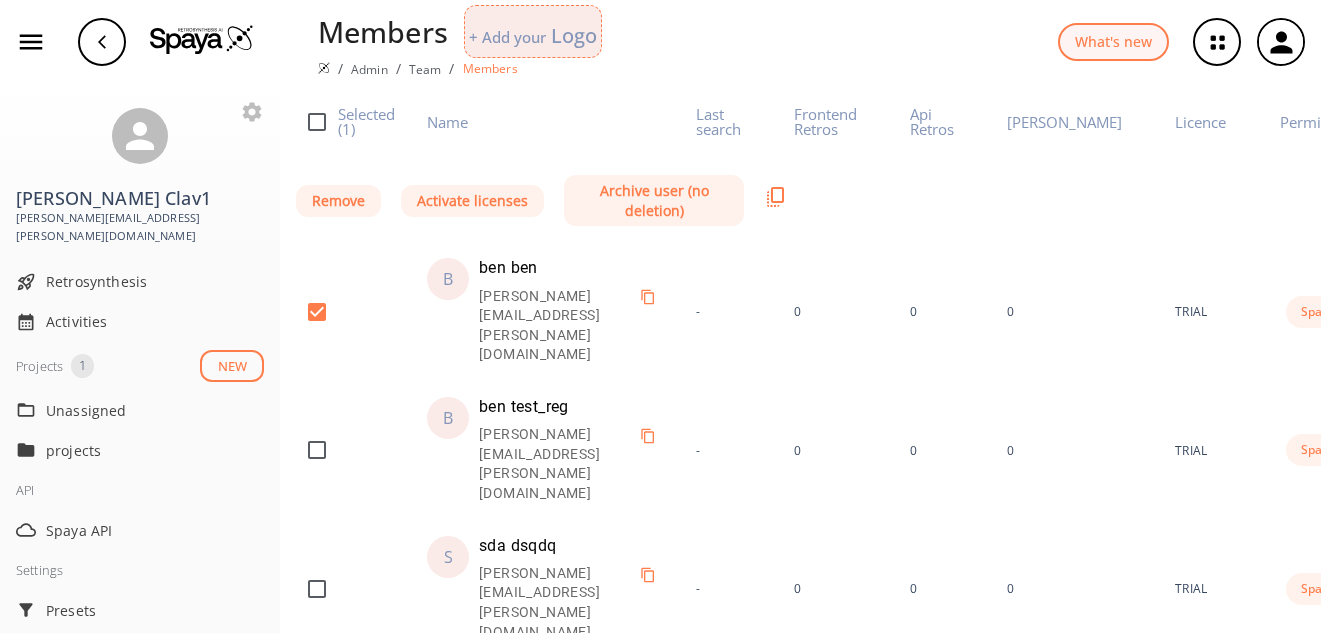 click on "Remove" at bounding box center (338, 201) 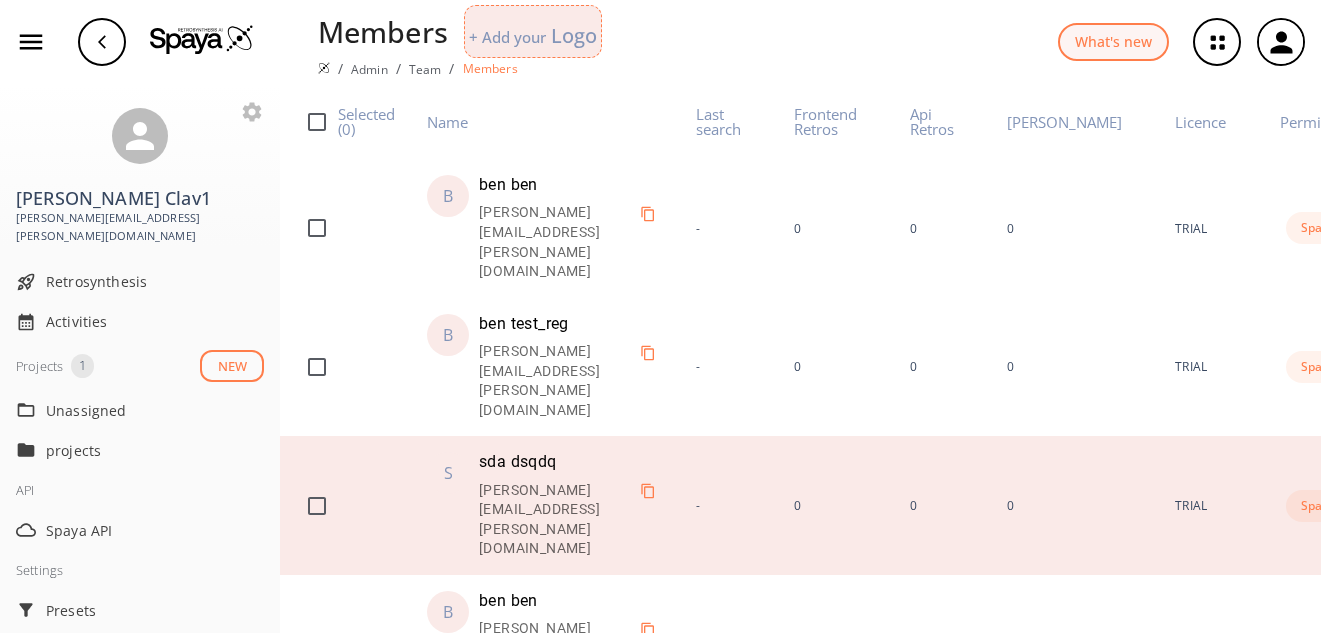 scroll, scrollTop: 0, scrollLeft: 0, axis: both 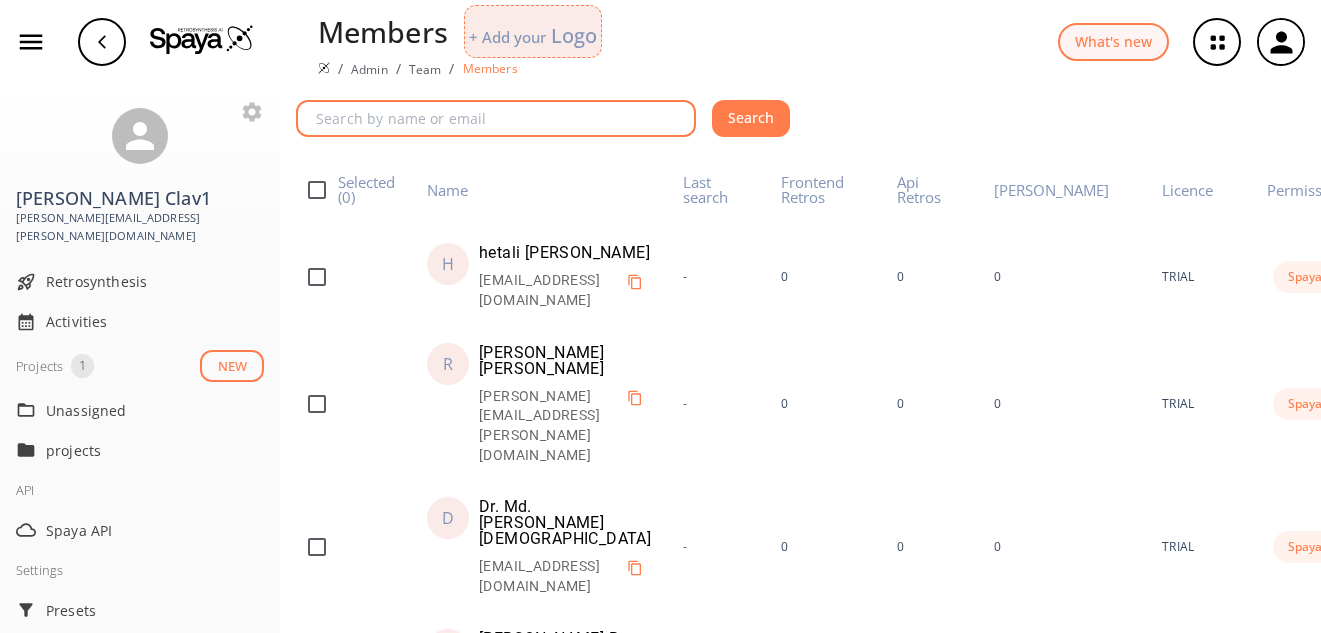 click at bounding box center (499, 118) 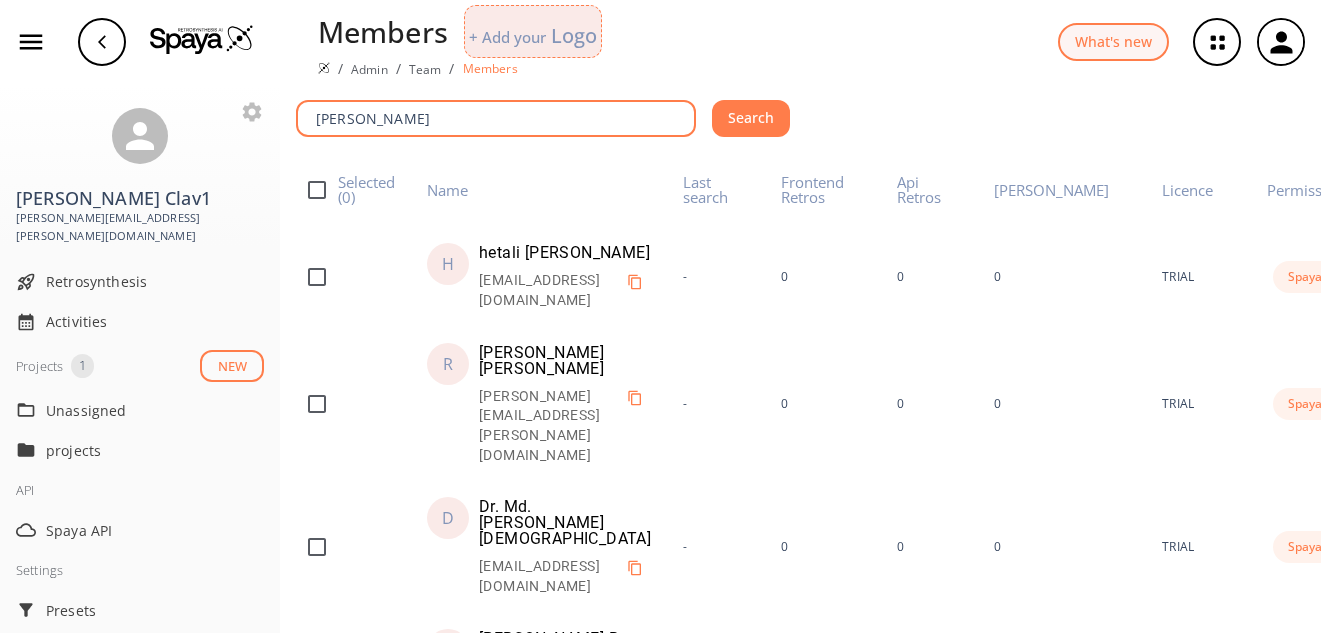 type on "[PERSON_NAME]" 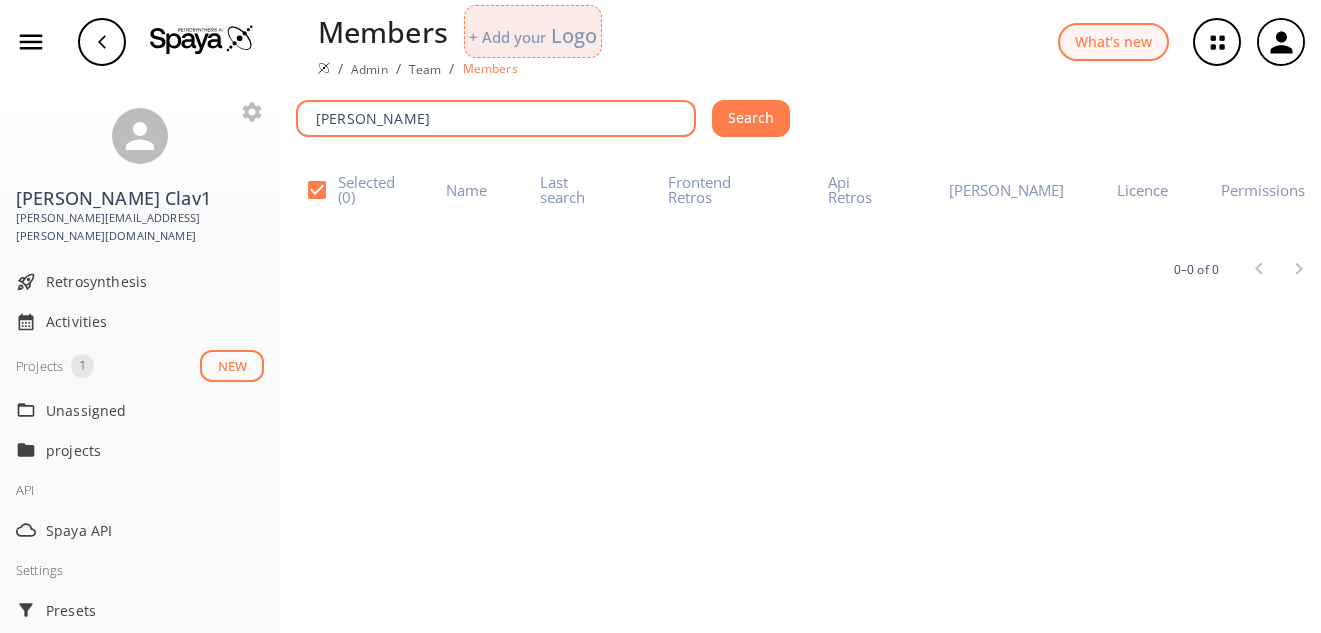 checkbox on "false" 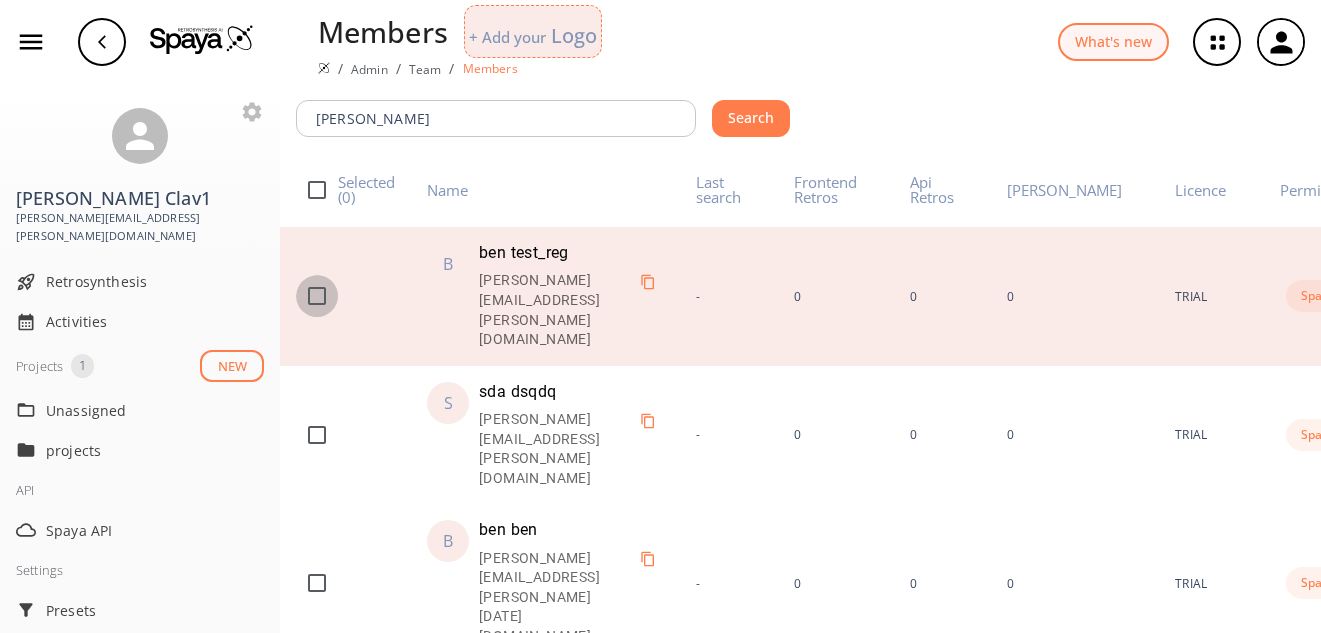 click at bounding box center (317, 296) 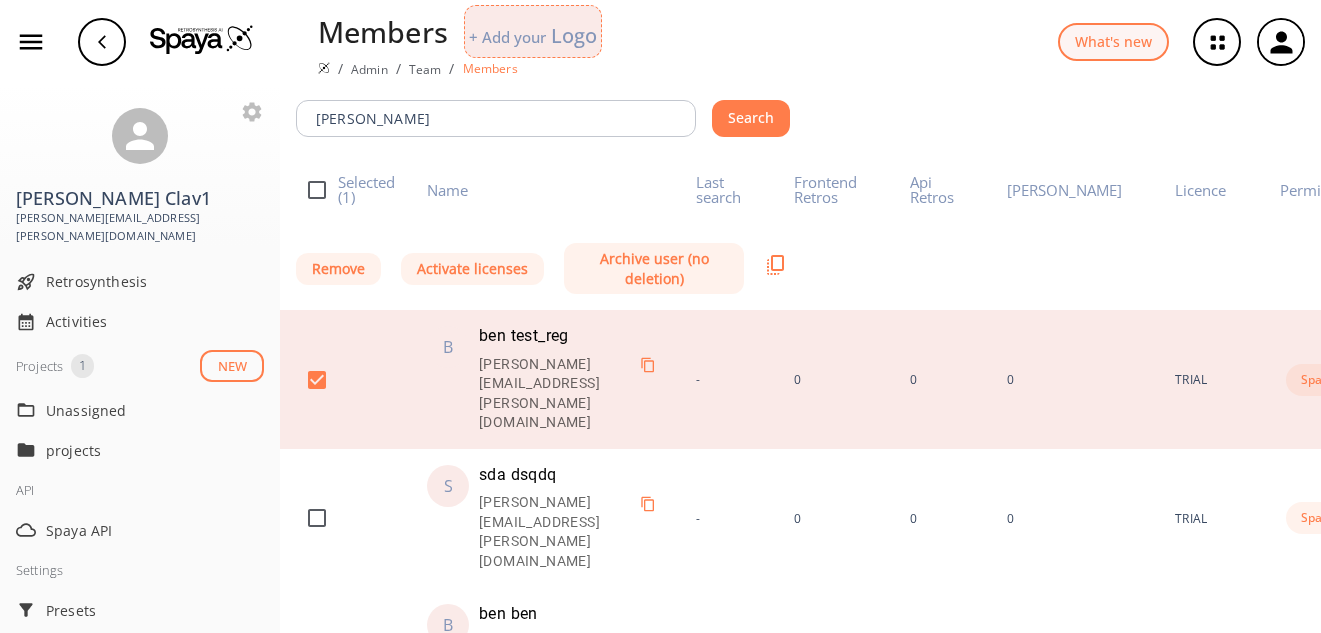 click on "Remove" at bounding box center [338, 269] 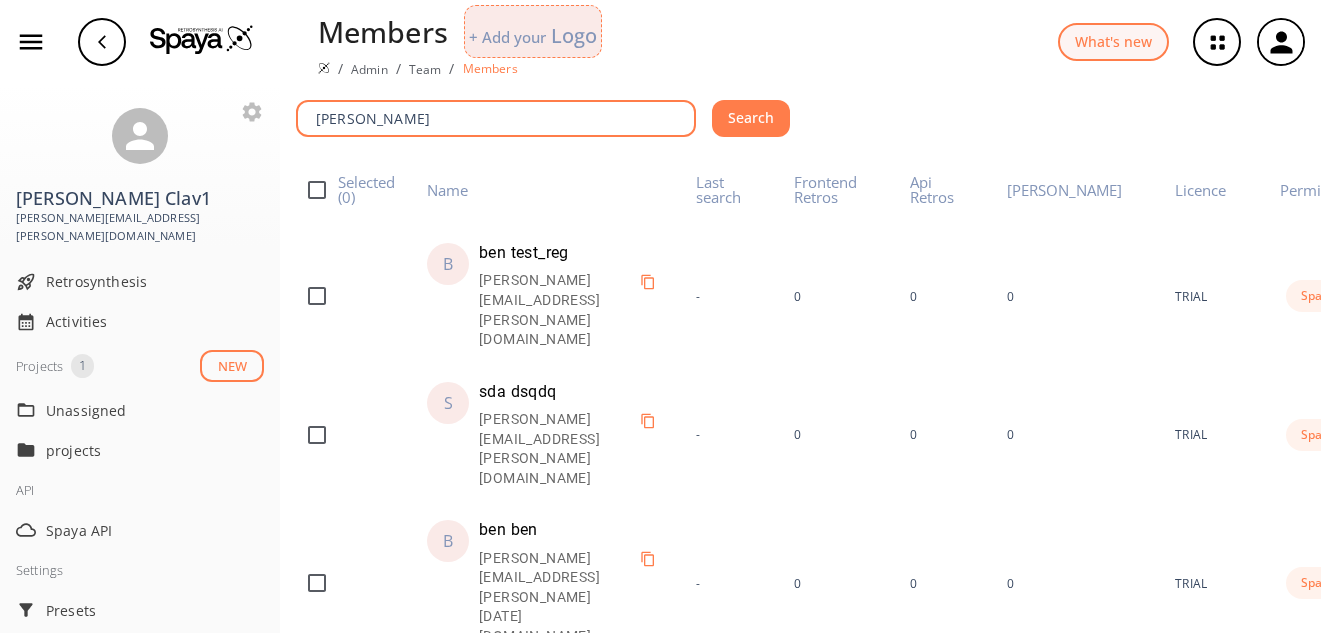 click on "[PERSON_NAME]" at bounding box center (499, 118) 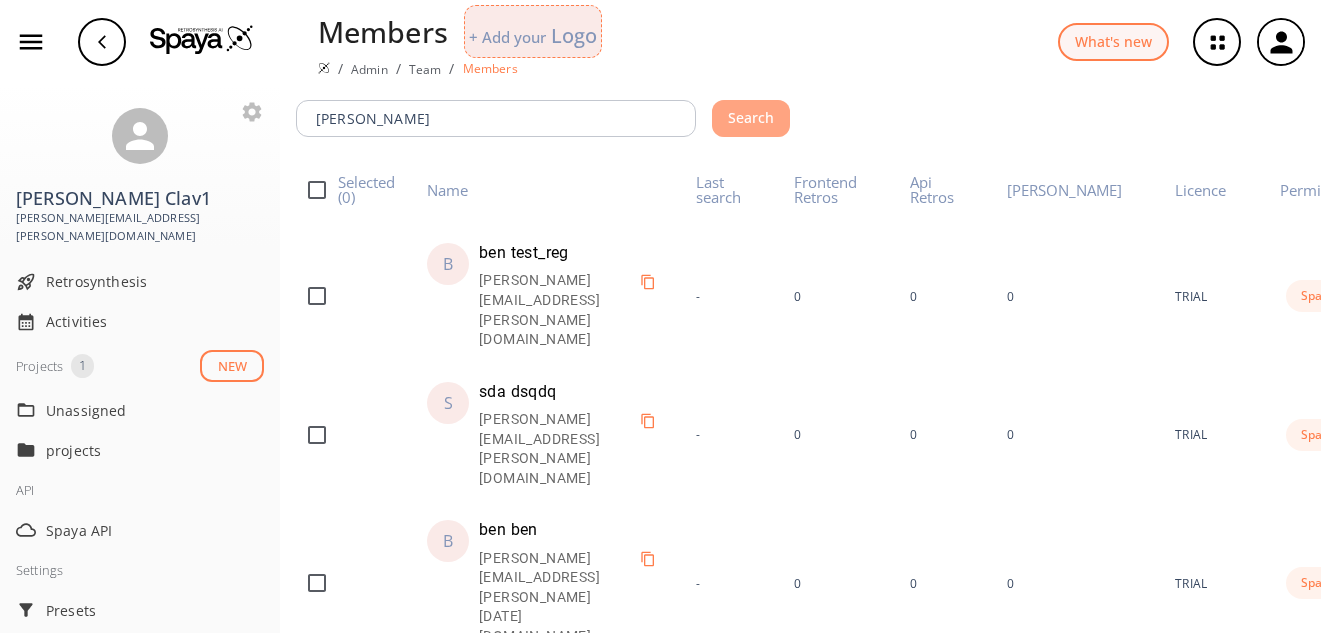 click on "Search" at bounding box center [751, 118] 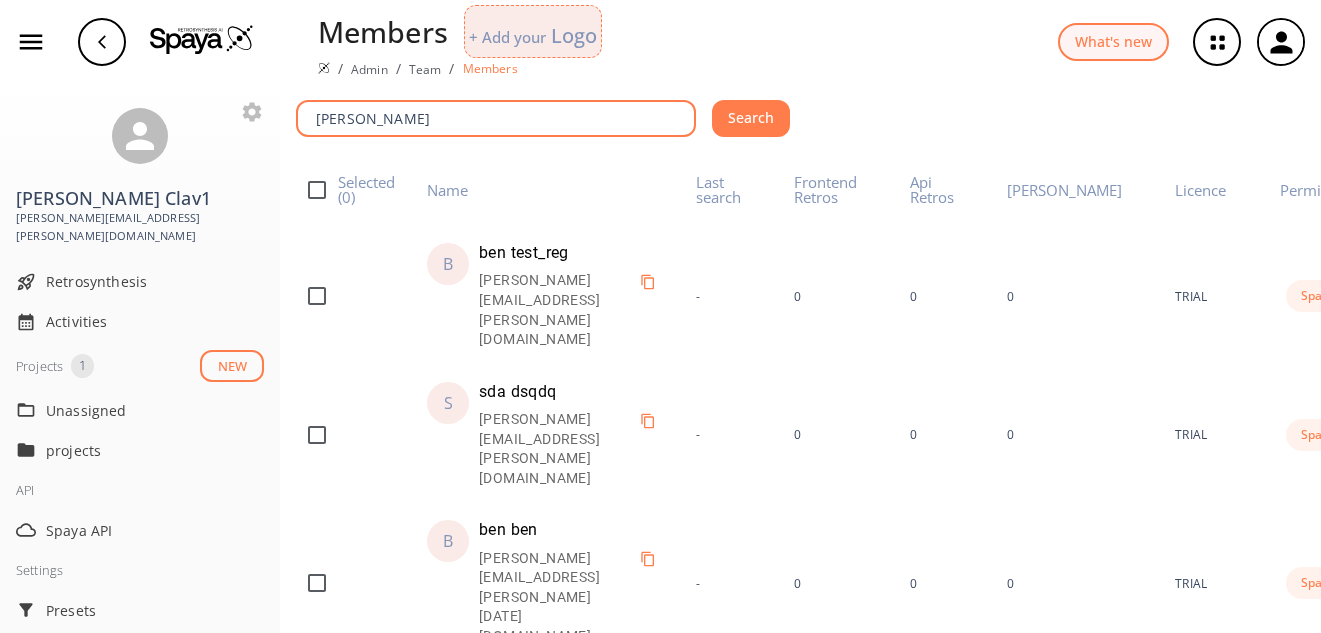 click on "[PERSON_NAME]" at bounding box center (499, 118) 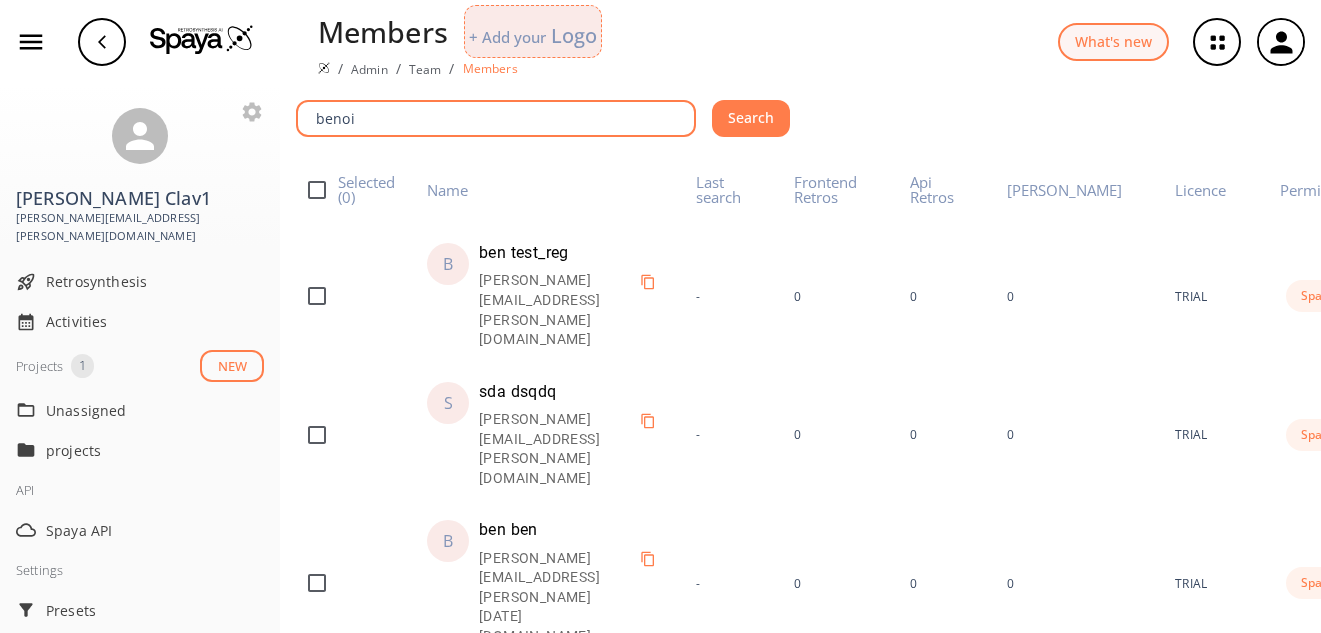 type on "benoi" 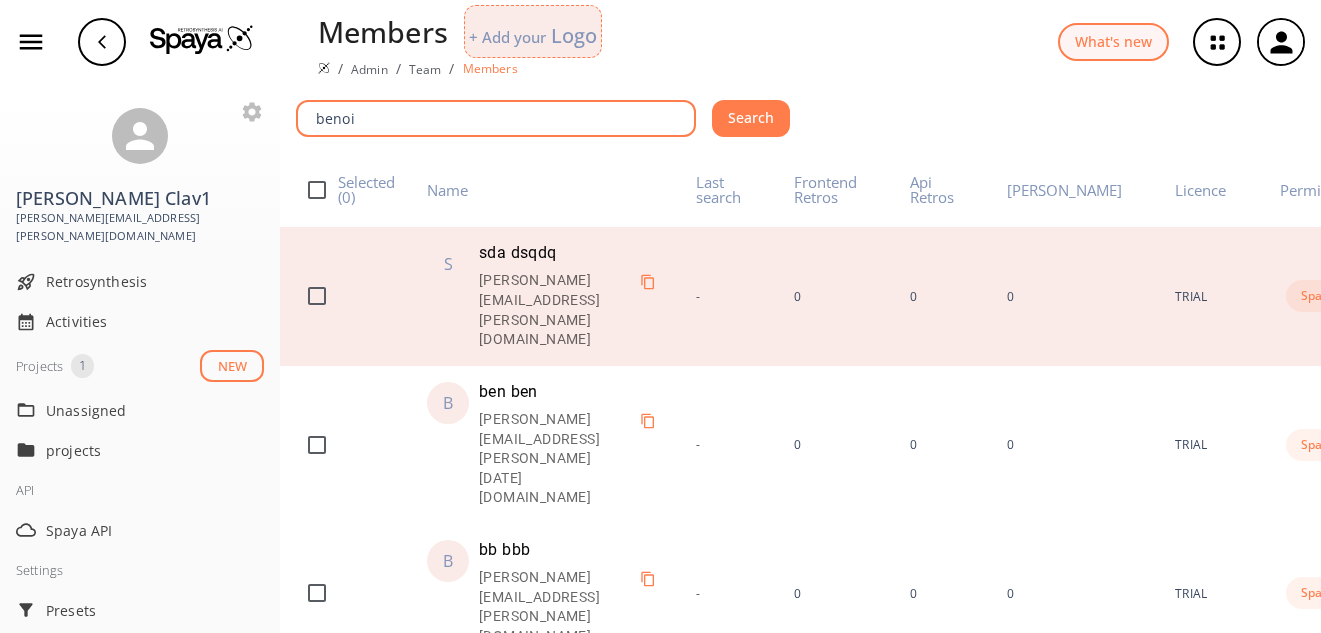 click at bounding box center [317, 296] 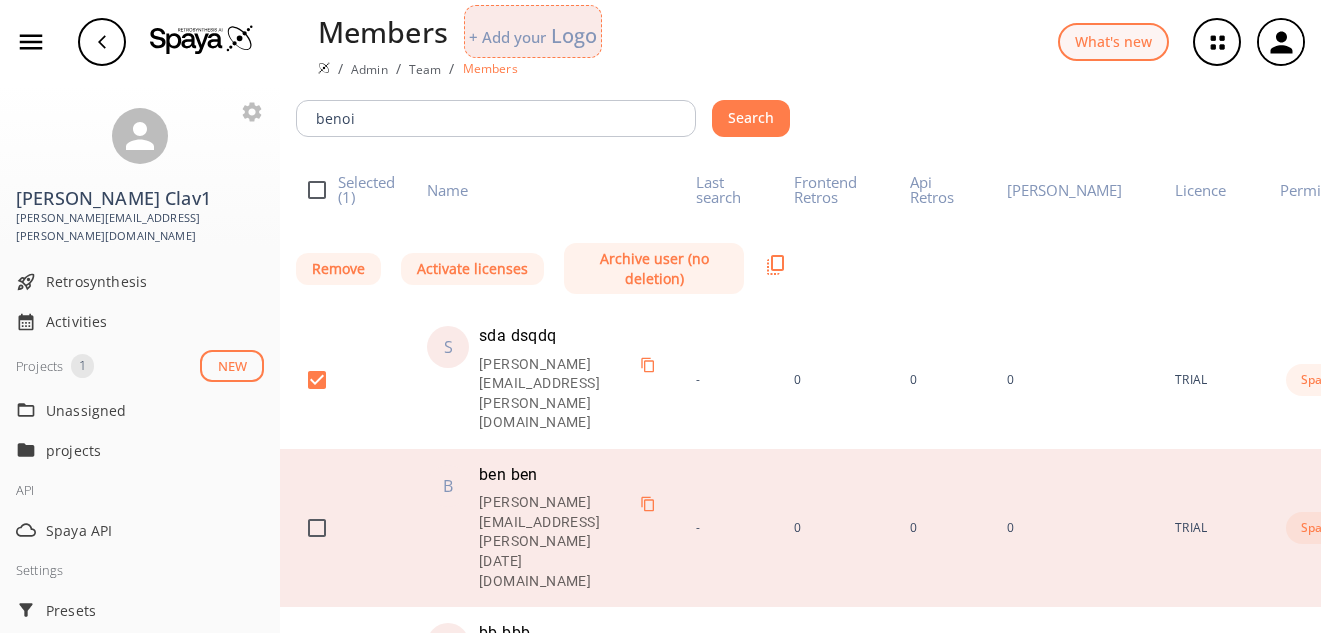 click at bounding box center (317, 528) 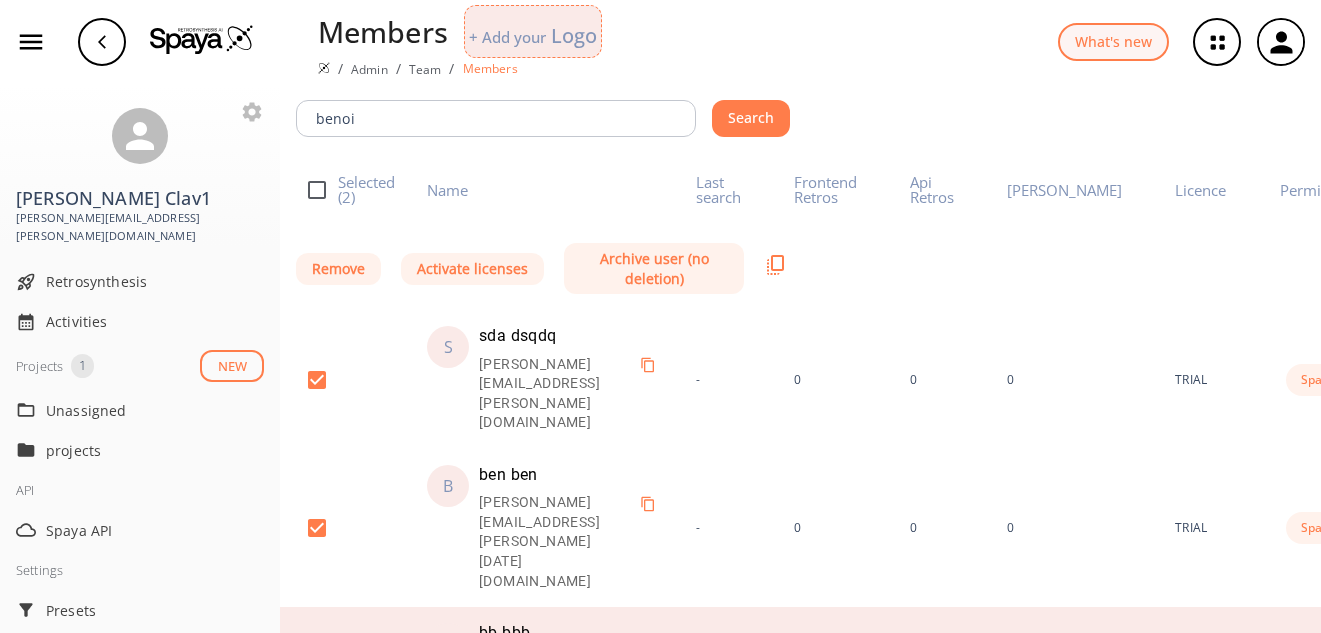 click at bounding box center (317, 676) 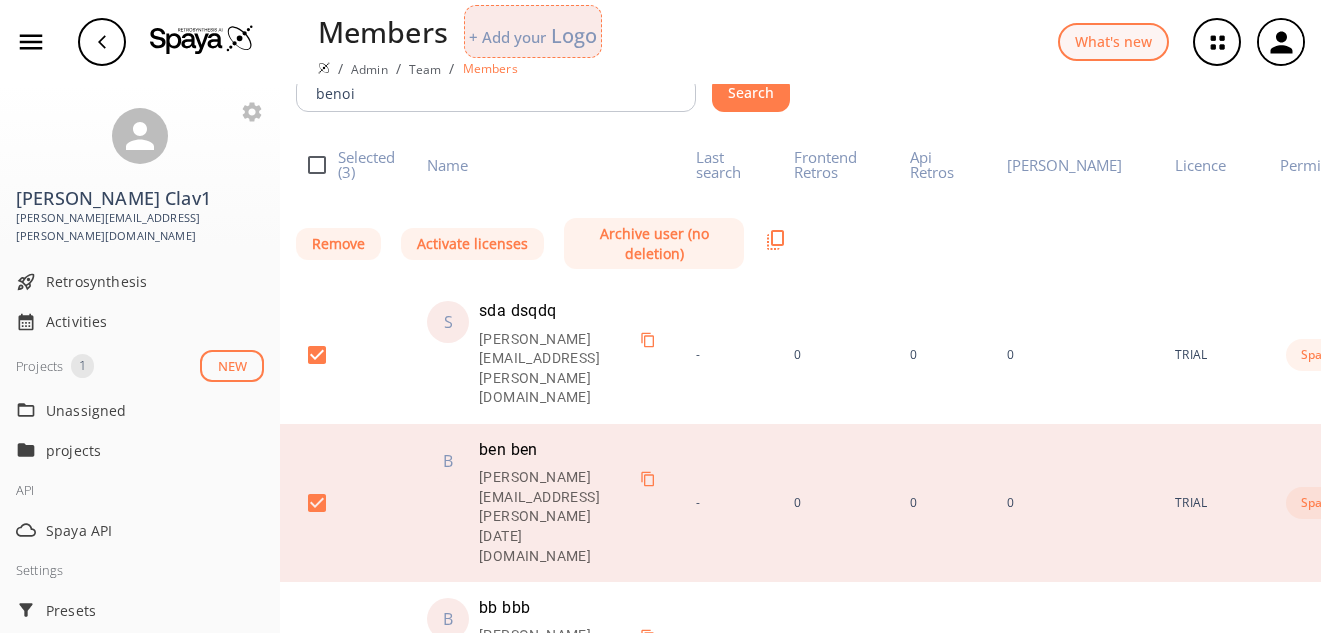 scroll, scrollTop: 51, scrollLeft: 0, axis: vertical 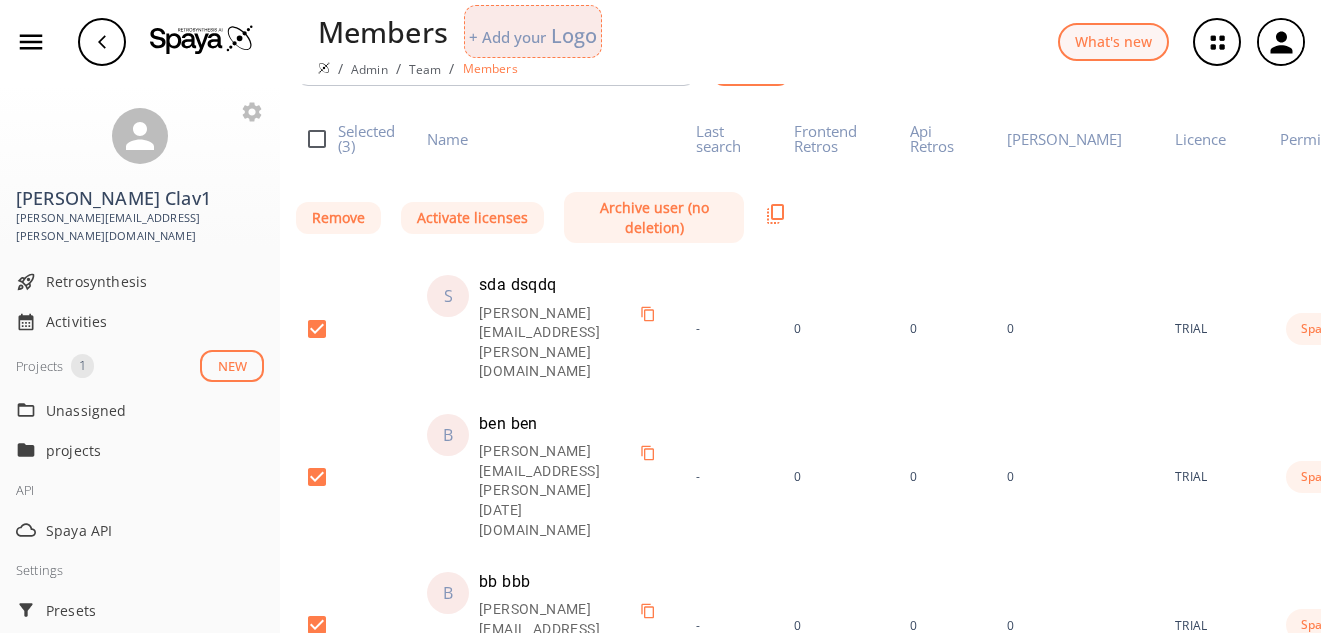 click on "Remove" at bounding box center (338, 218) 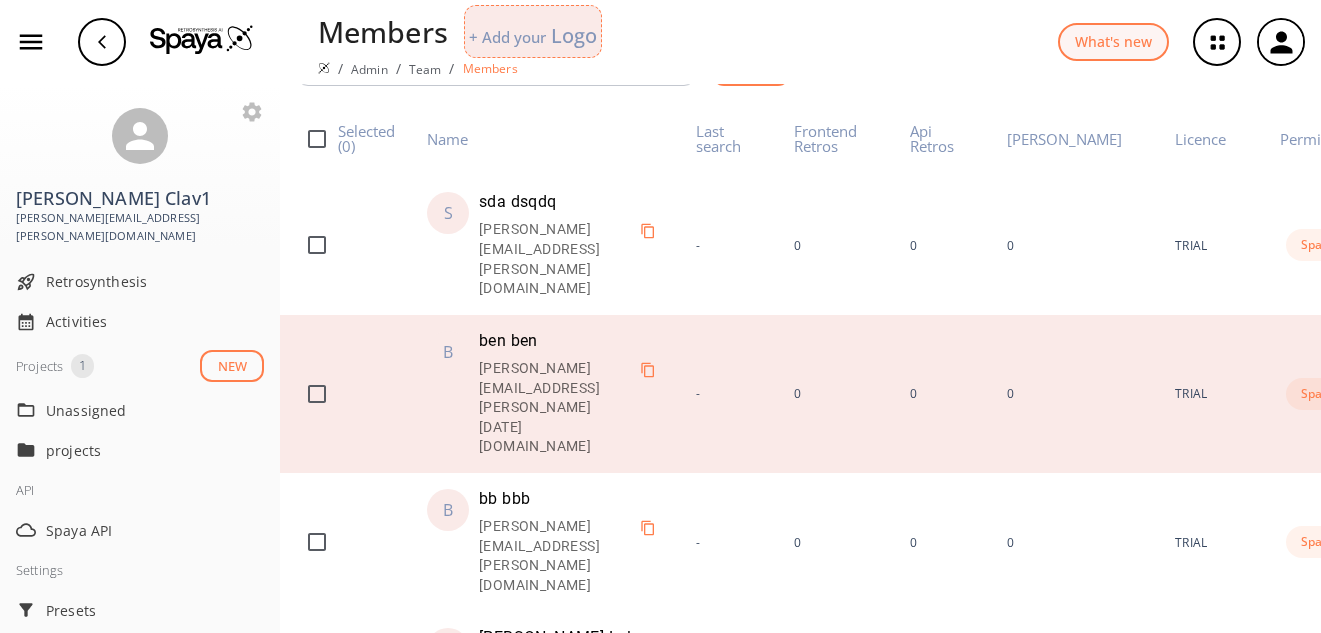 scroll, scrollTop: 0, scrollLeft: 0, axis: both 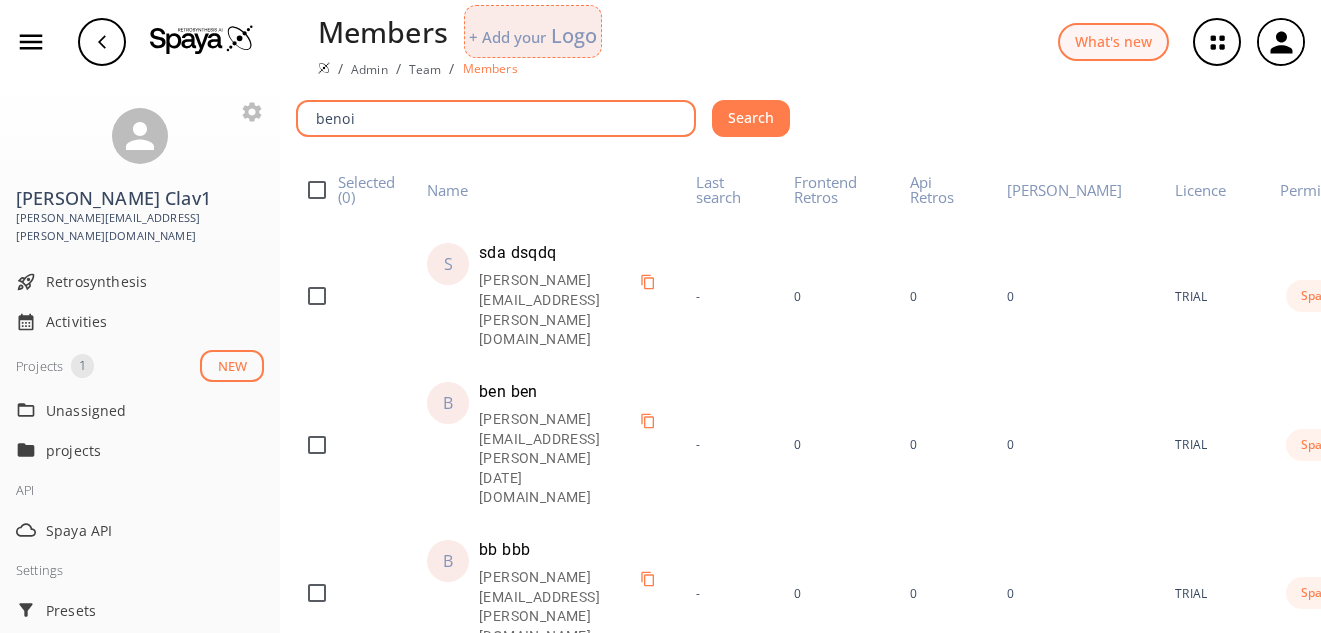 click on "benoi" at bounding box center (499, 118) 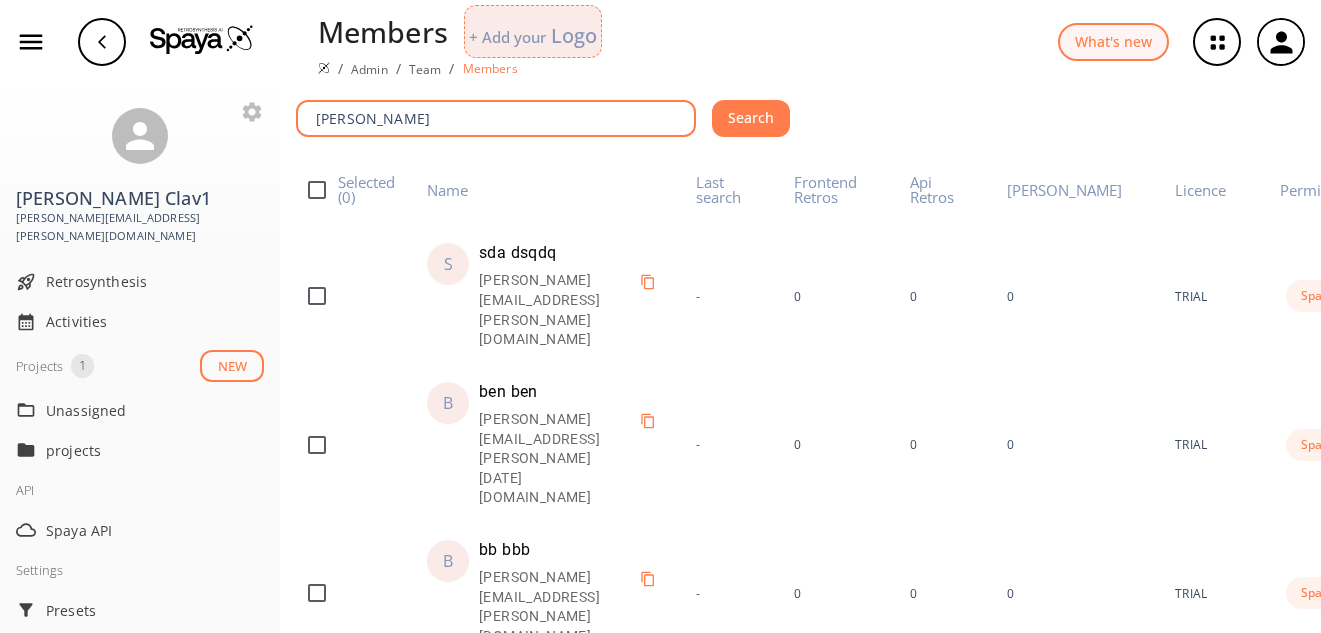 type on "[PERSON_NAME]" 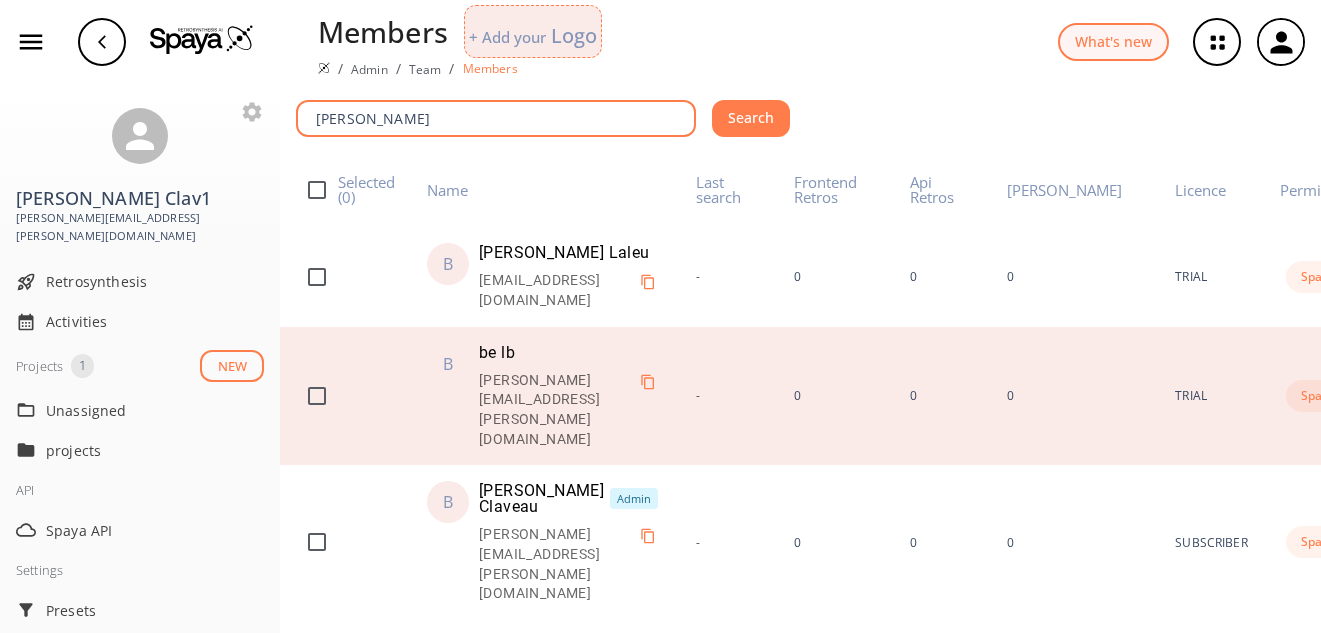 click at bounding box center [317, 396] 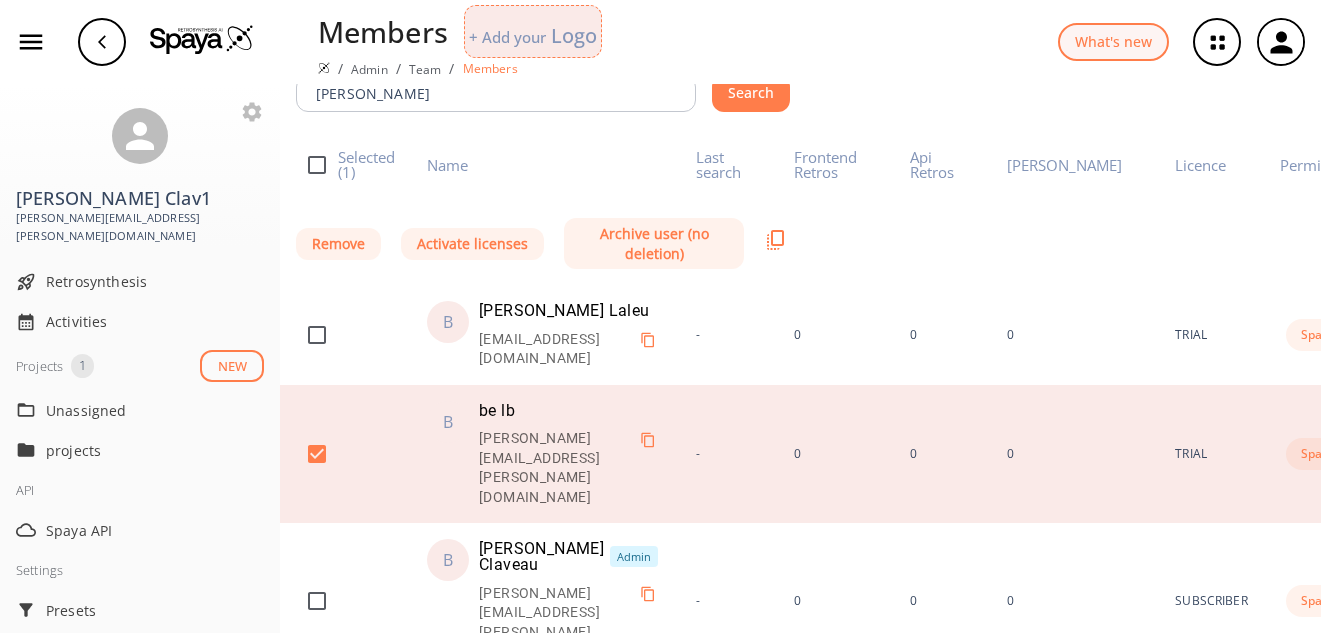 scroll, scrollTop: 97, scrollLeft: 0, axis: vertical 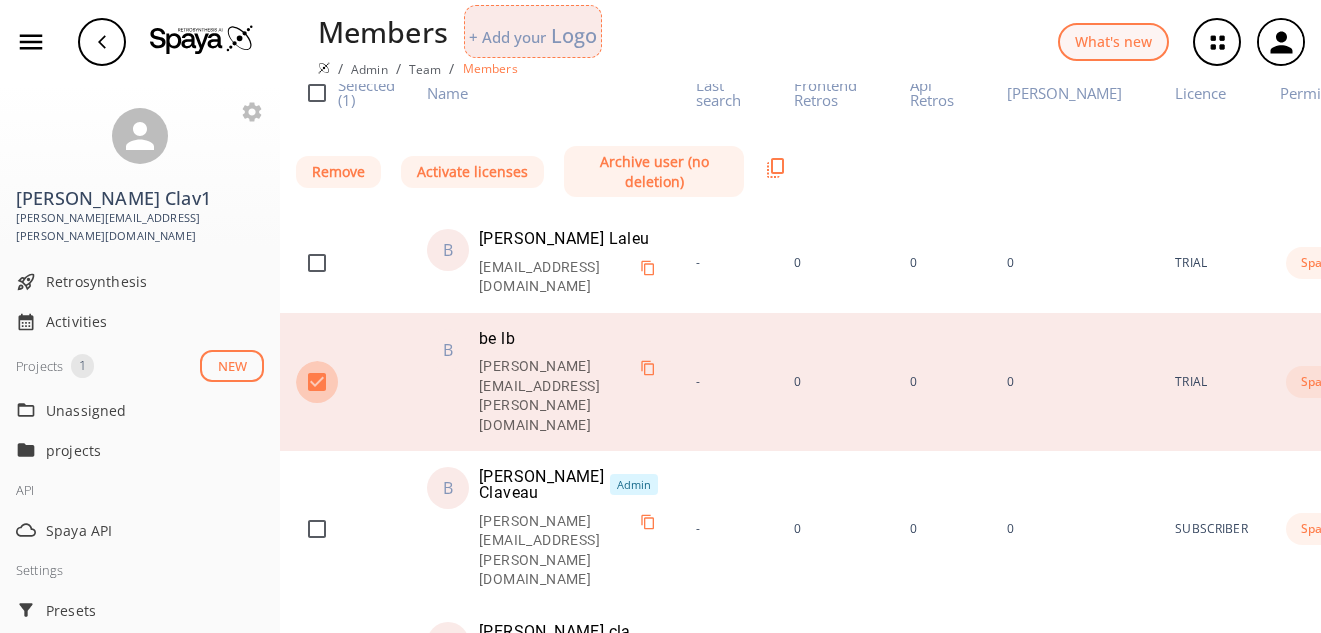 click at bounding box center (317, 382) 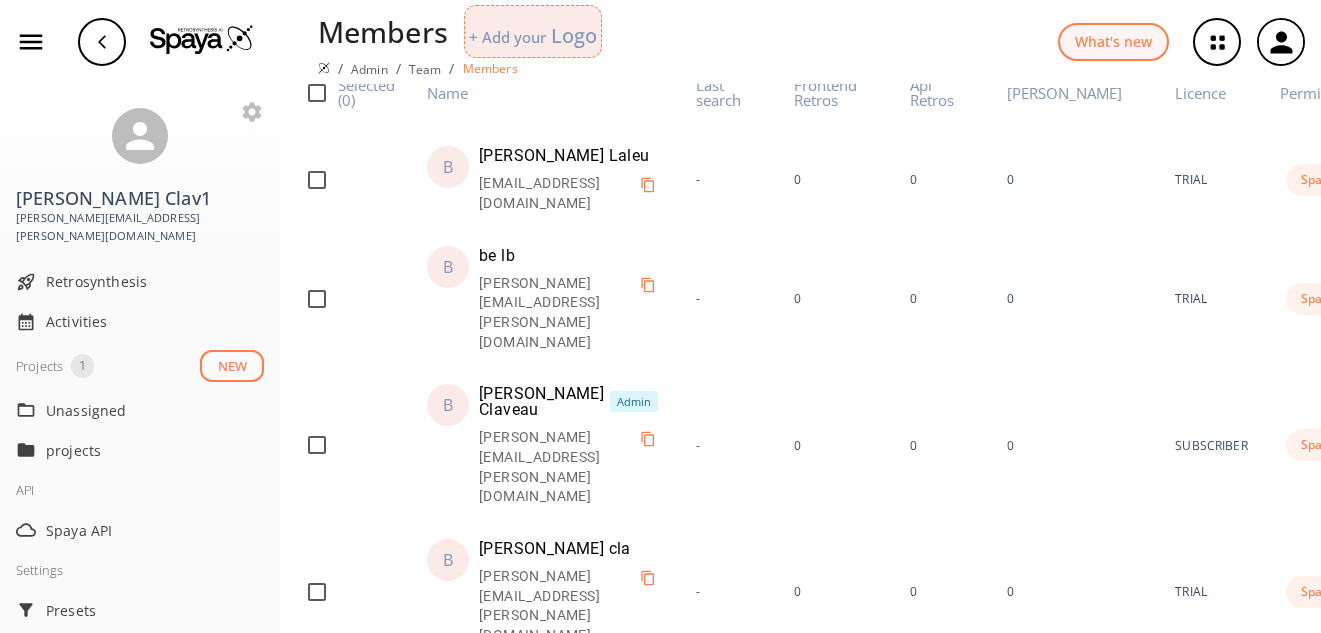 click at bounding box center [324, 68] 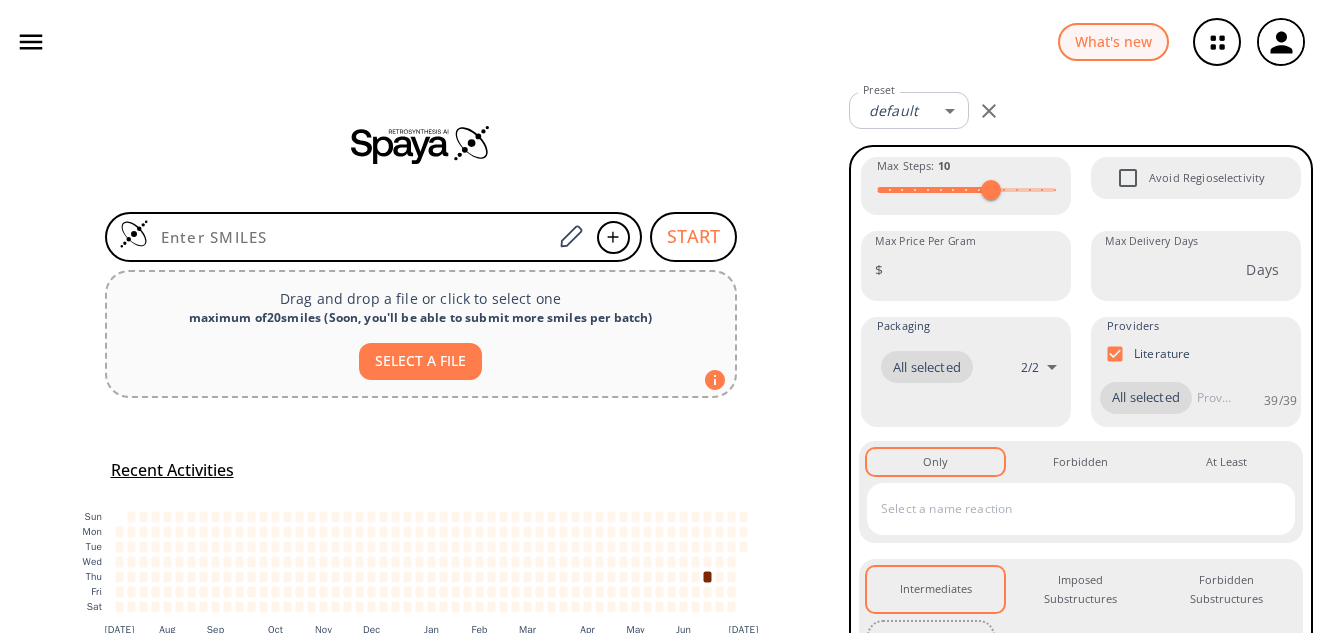 scroll, scrollTop: 26, scrollLeft: 0, axis: vertical 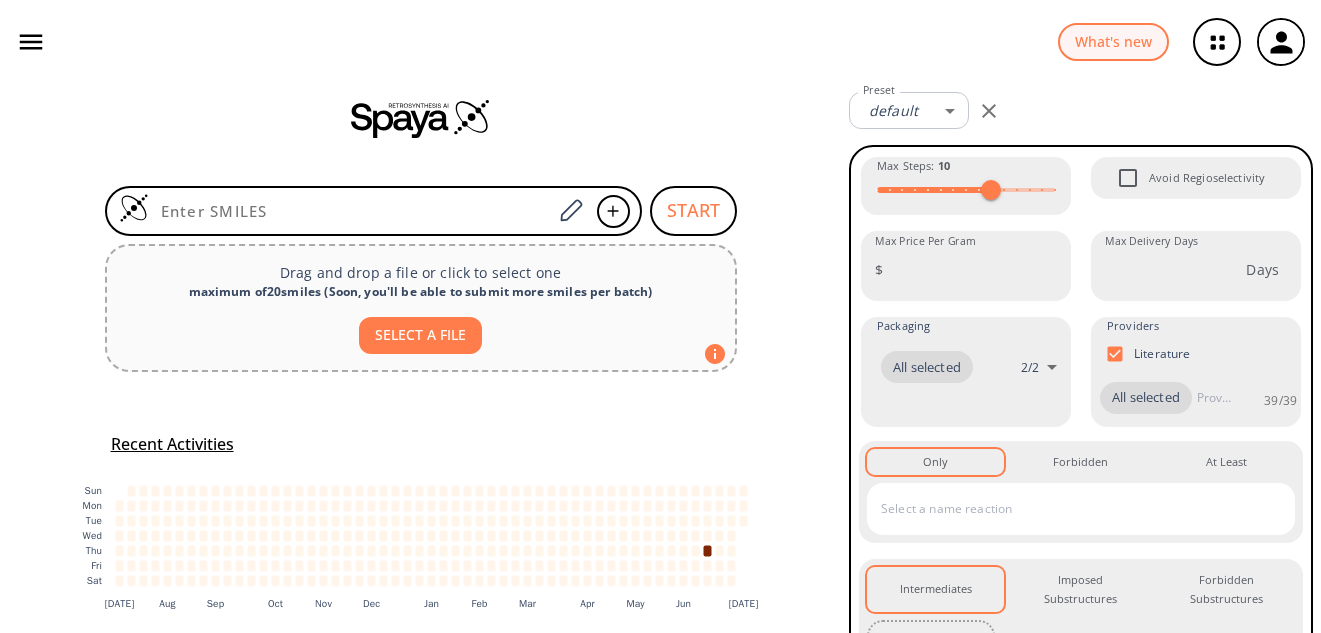 click on "Recent Activities" at bounding box center (172, 444) 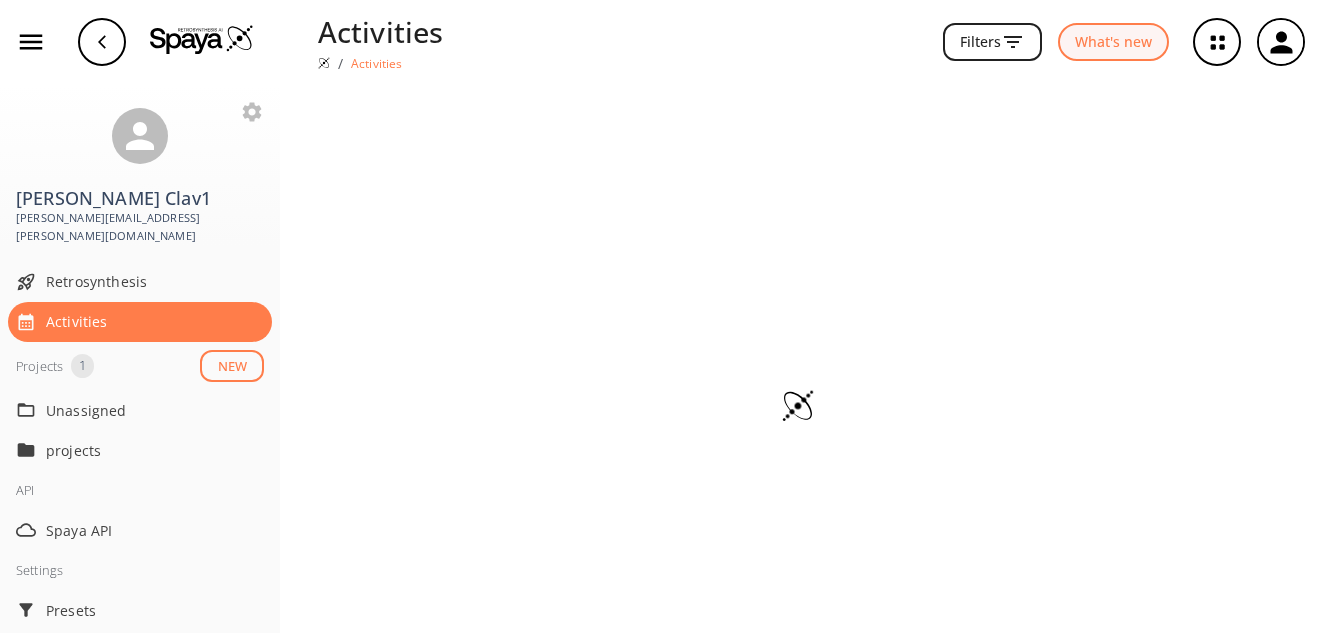 scroll, scrollTop: 0, scrollLeft: 0, axis: both 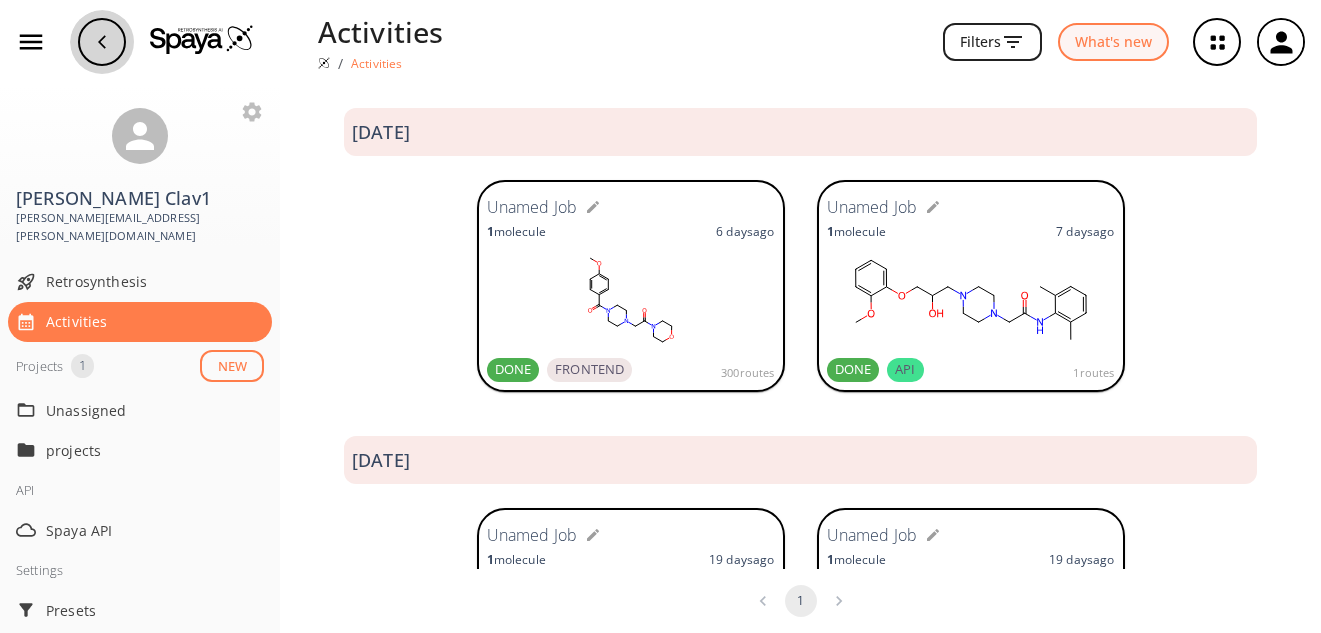 click 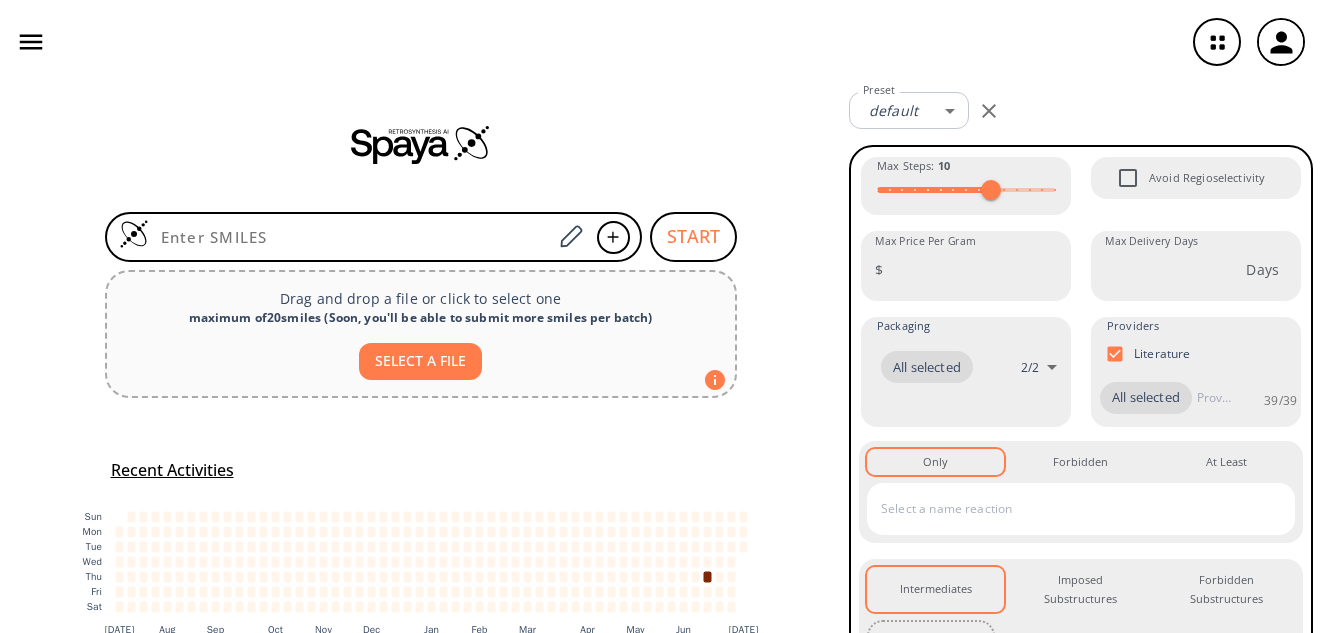 scroll, scrollTop: 0, scrollLeft: 0, axis: both 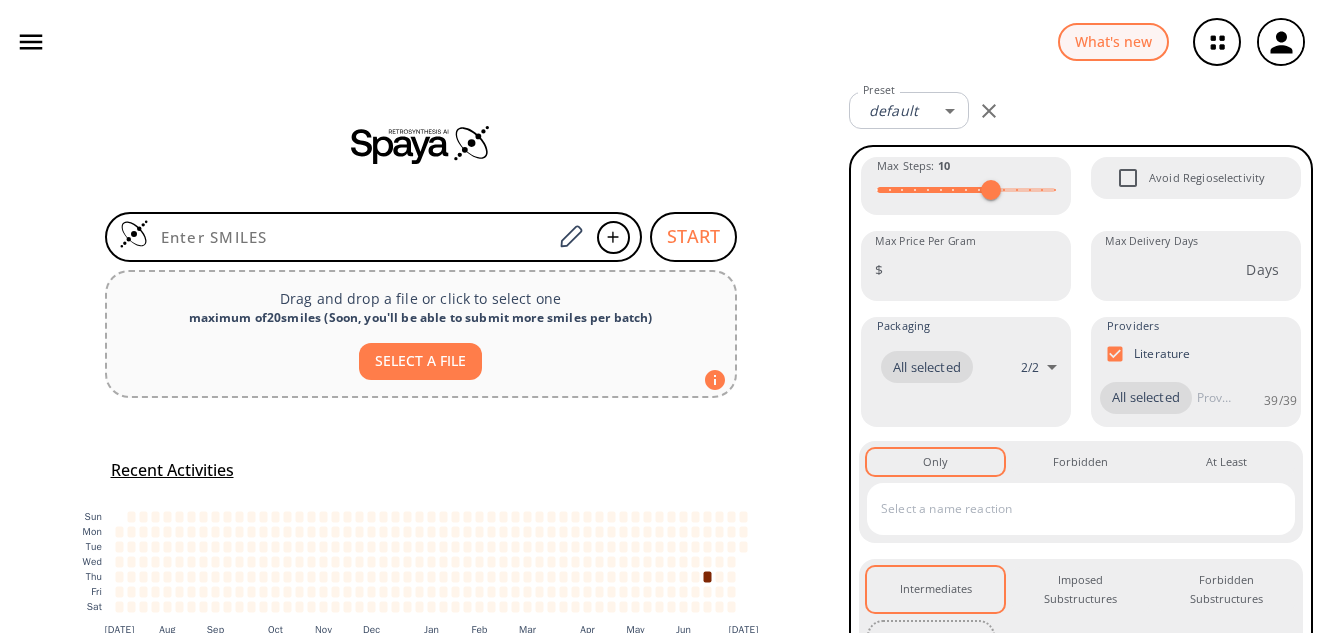 click at bounding box center [31, 42] 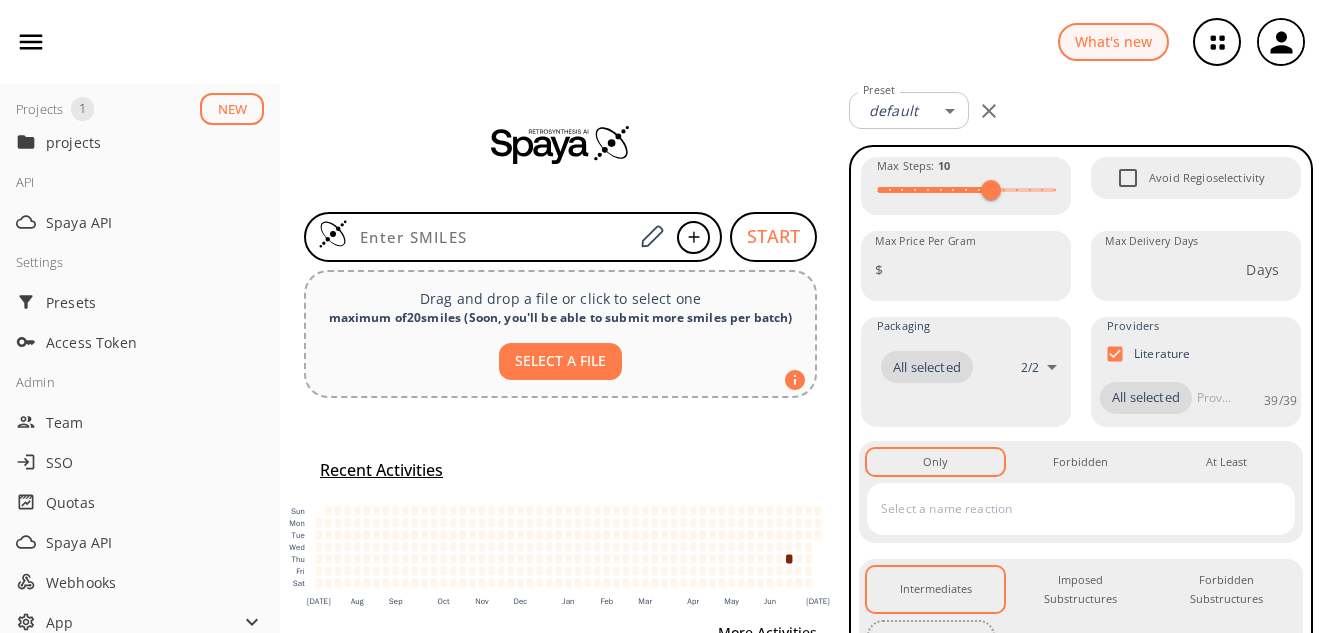 scroll, scrollTop: 315, scrollLeft: 0, axis: vertical 